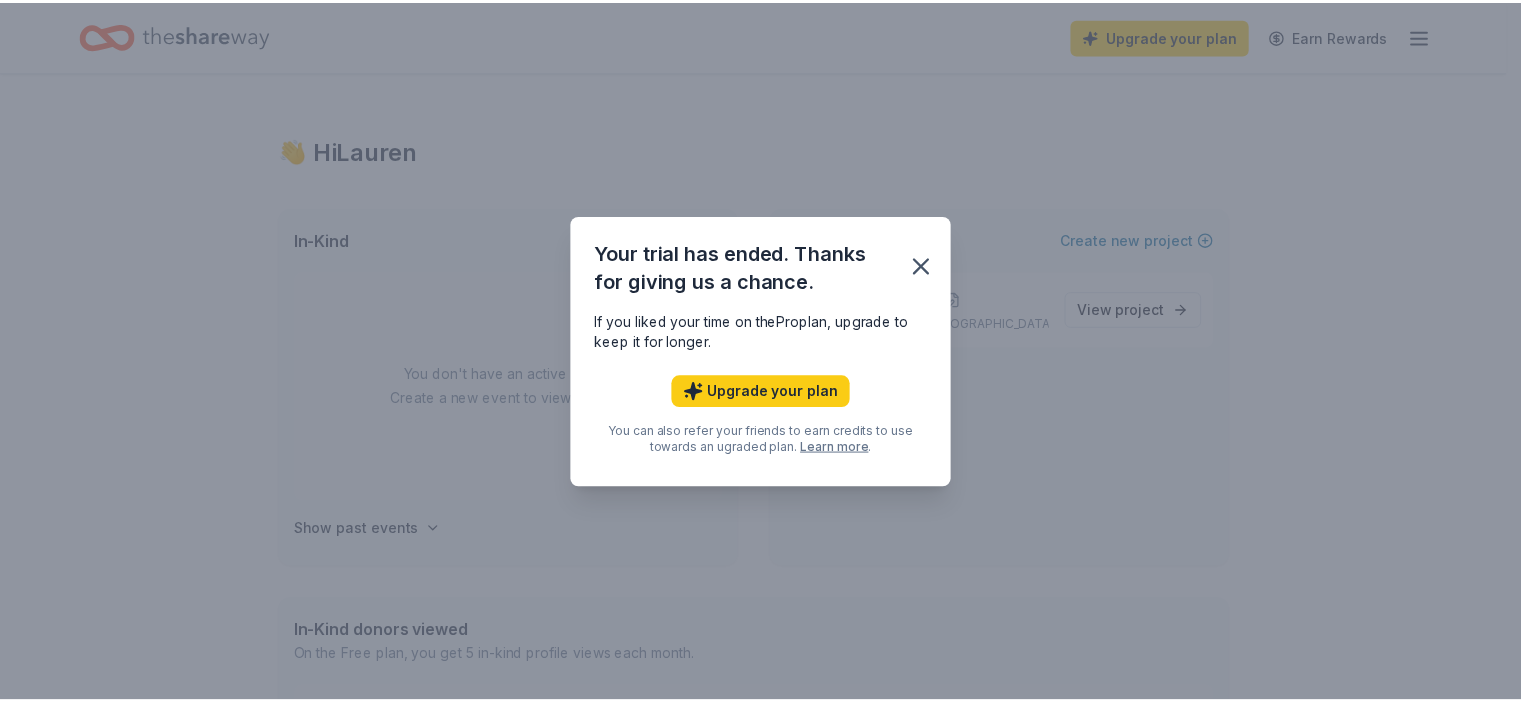 scroll, scrollTop: 0, scrollLeft: 0, axis: both 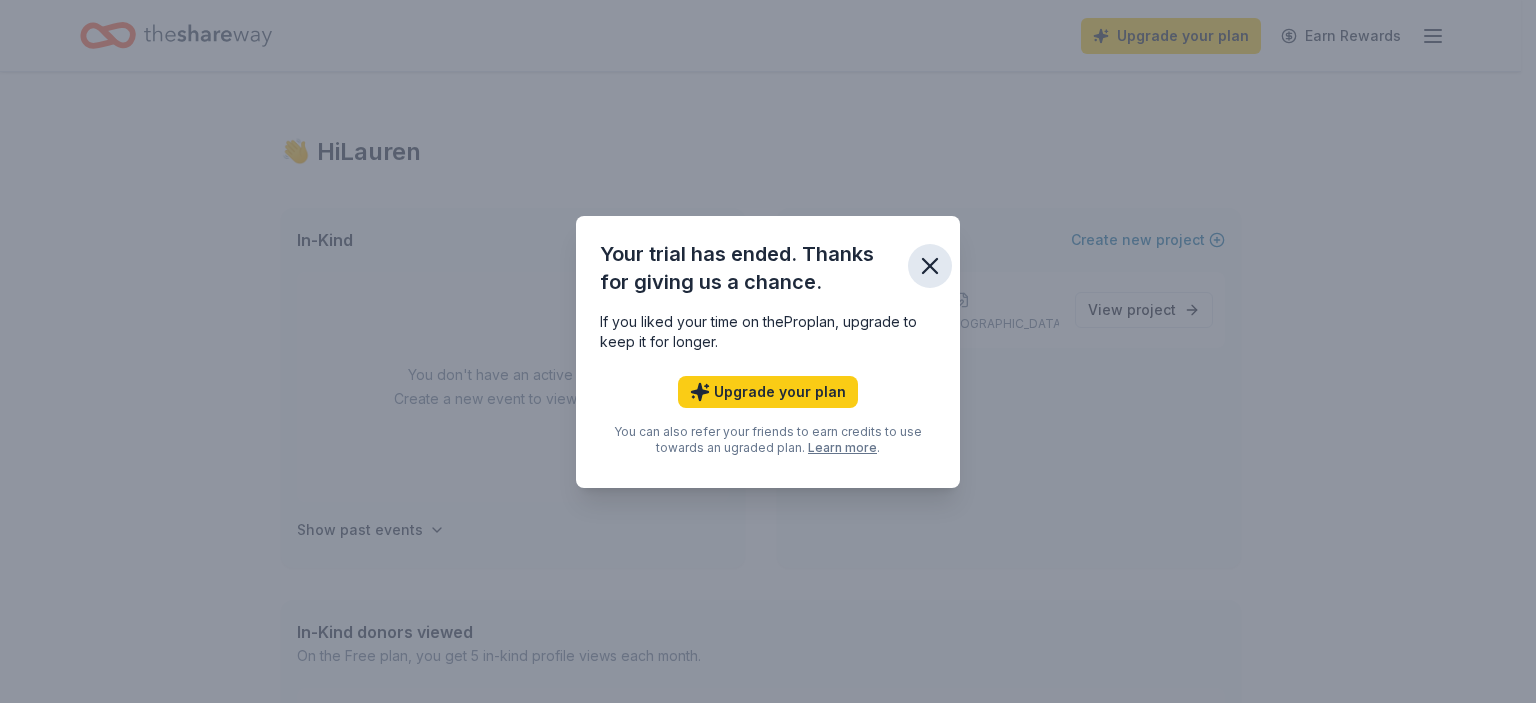 click 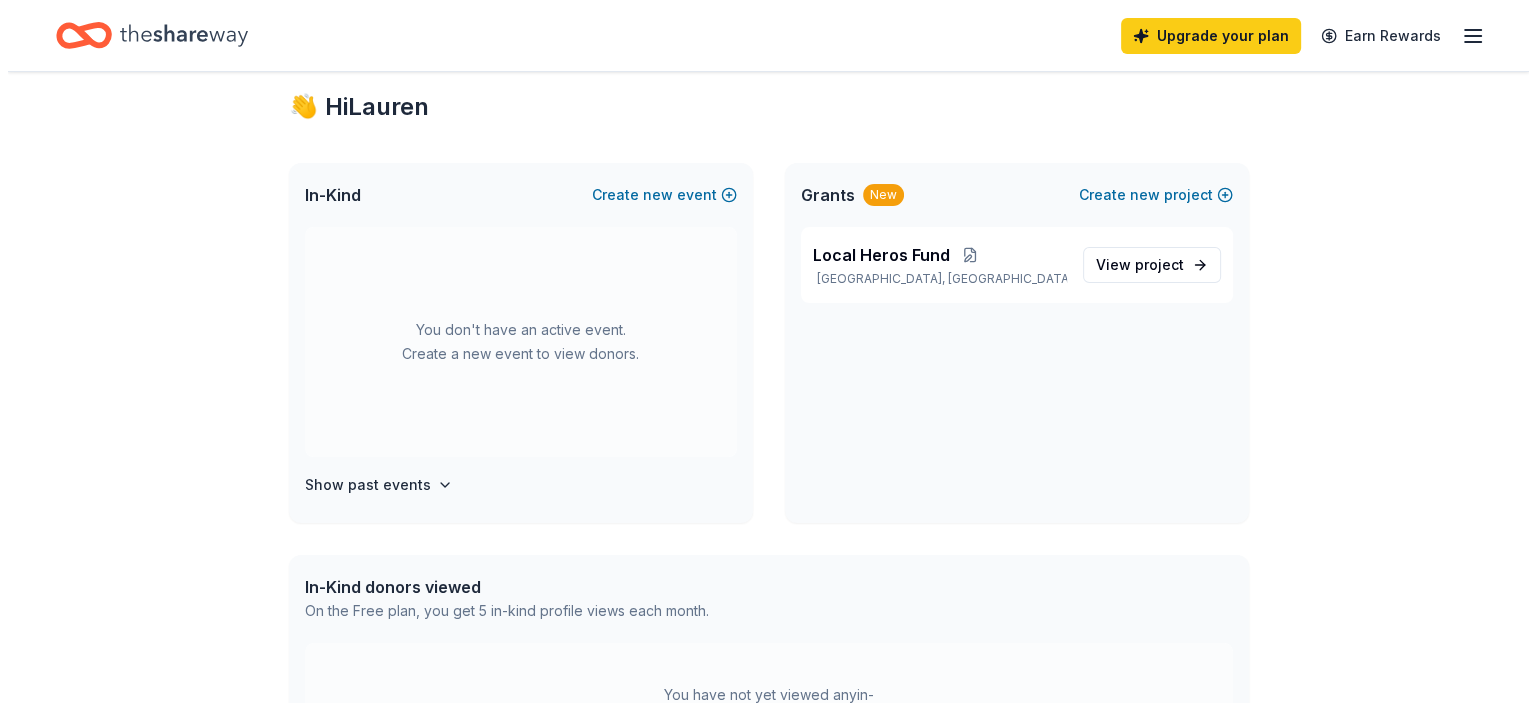 scroll, scrollTop: 0, scrollLeft: 0, axis: both 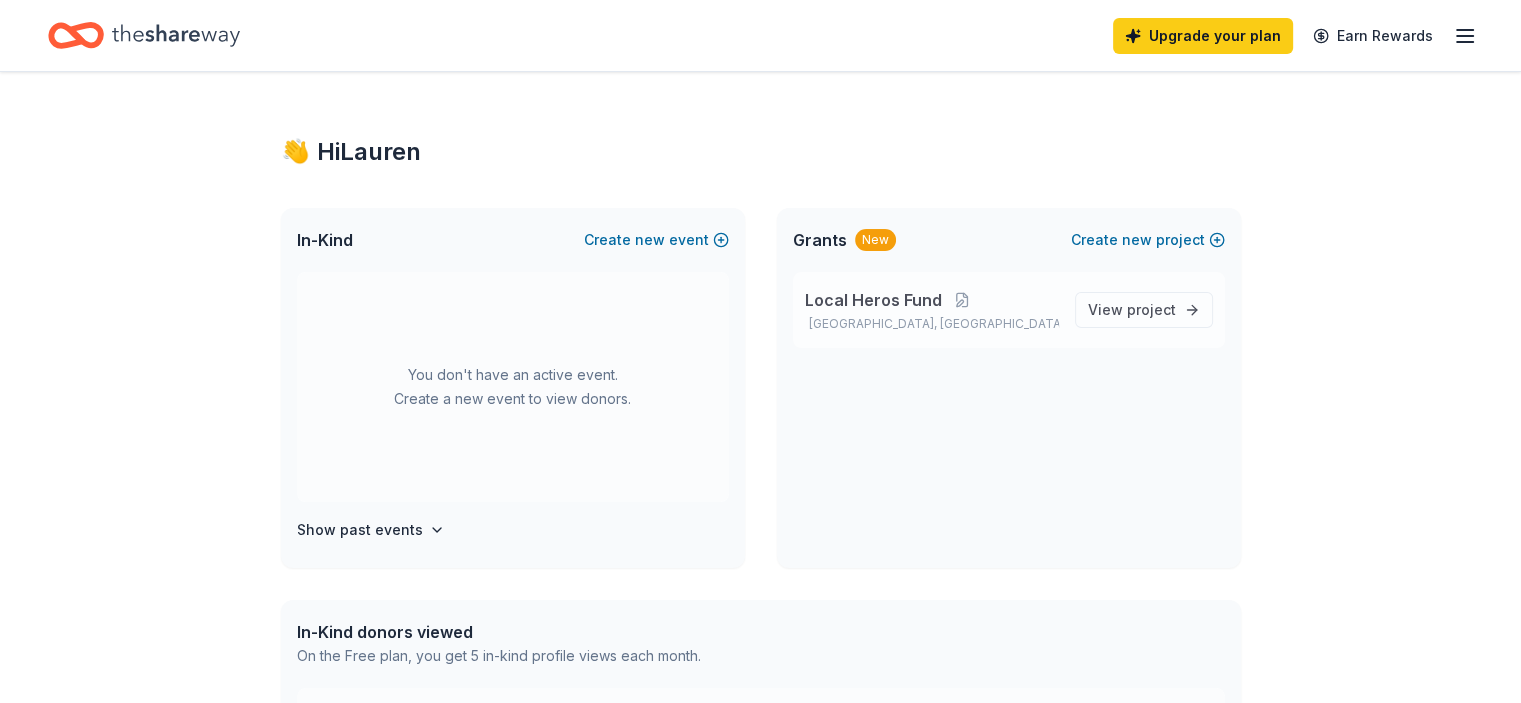 click on "Local Heros Fund" at bounding box center (873, 300) 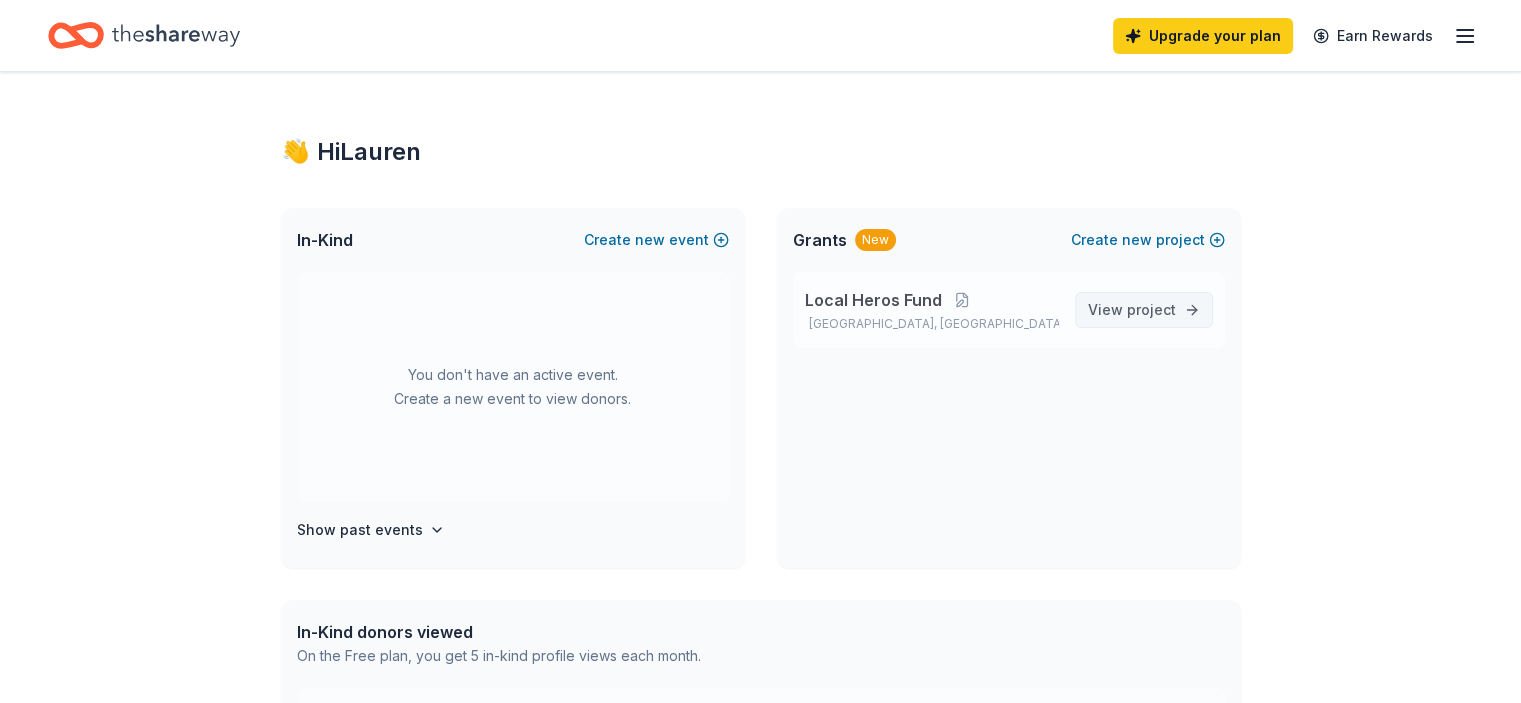click on "View   project" at bounding box center (1144, 310) 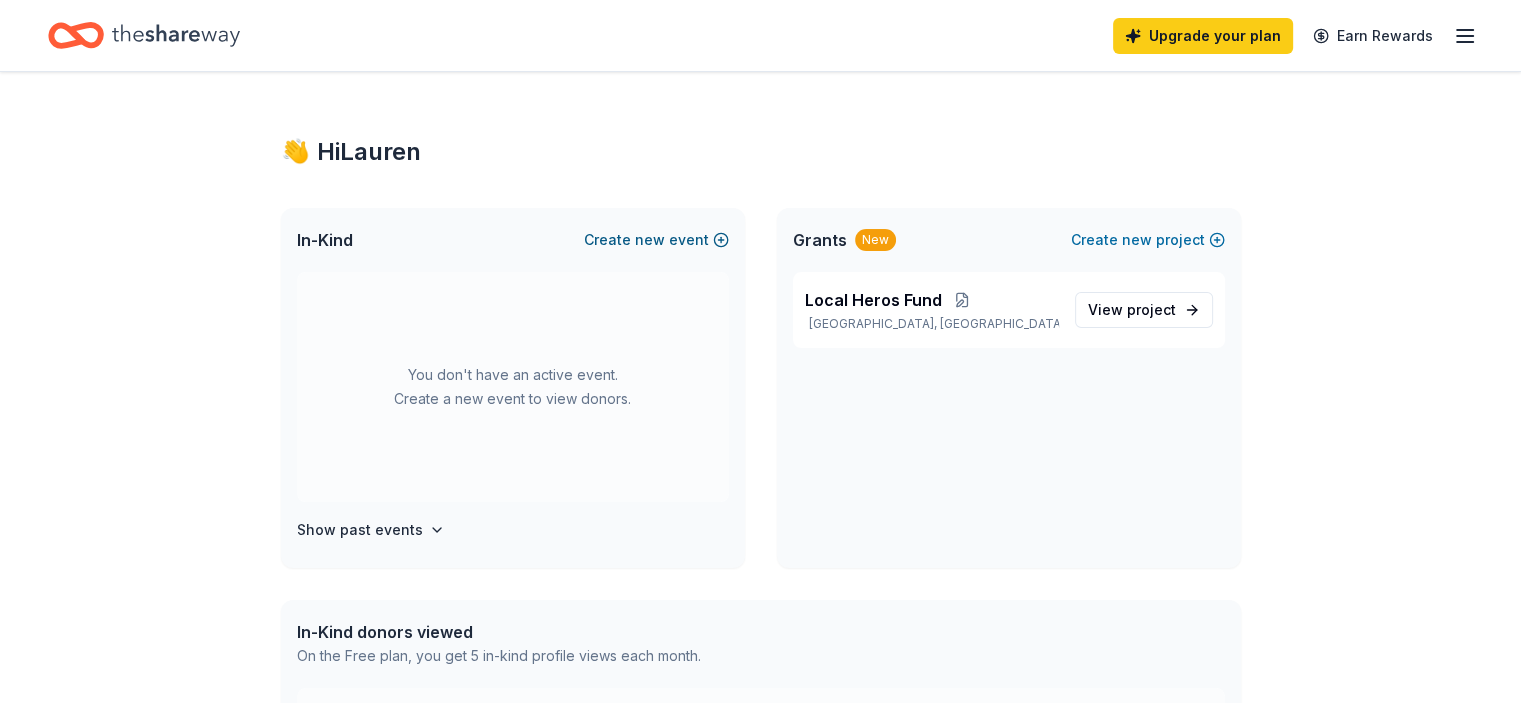 click on "new" at bounding box center (650, 240) 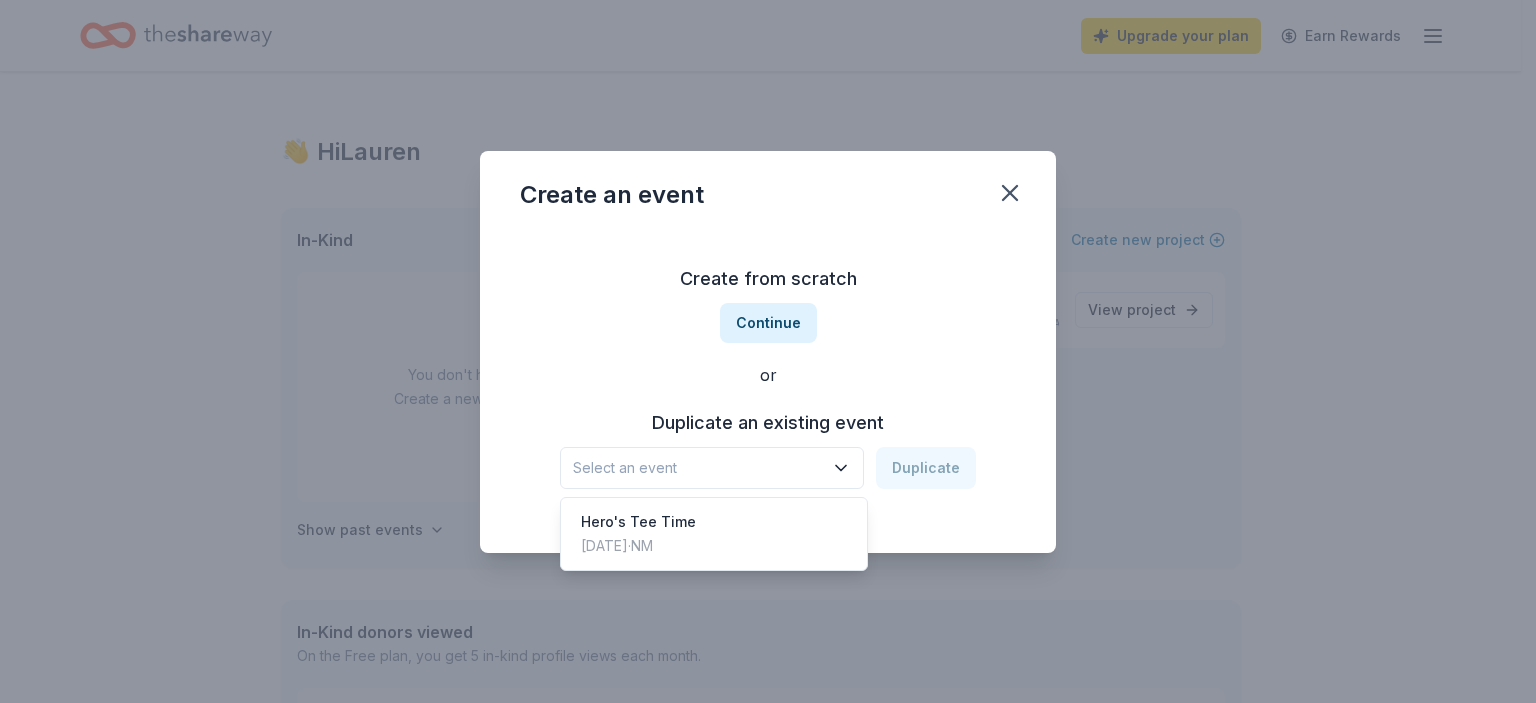 click on "Select an event" at bounding box center [698, 468] 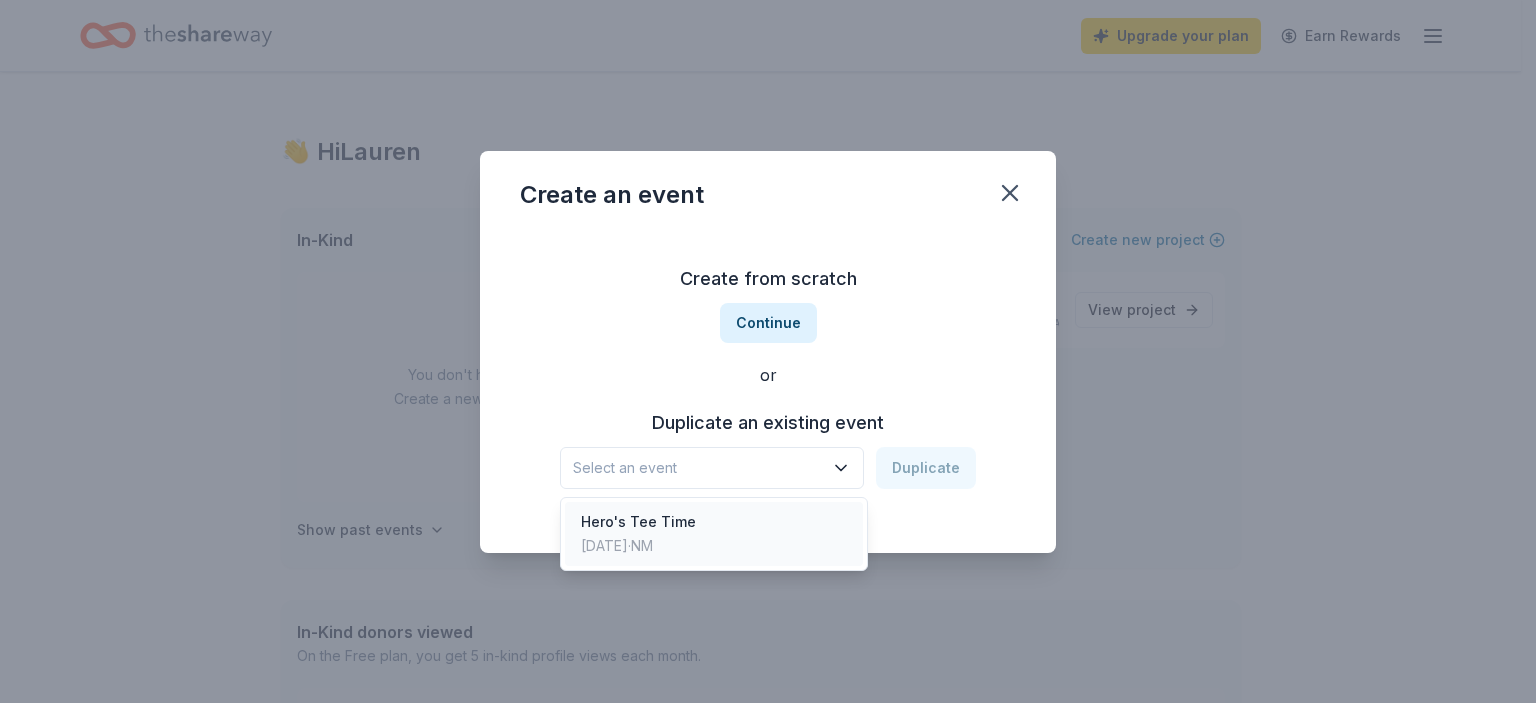 drag, startPoint x: 777, startPoint y: 535, endPoint x: 775, endPoint y: 525, distance: 10.198039 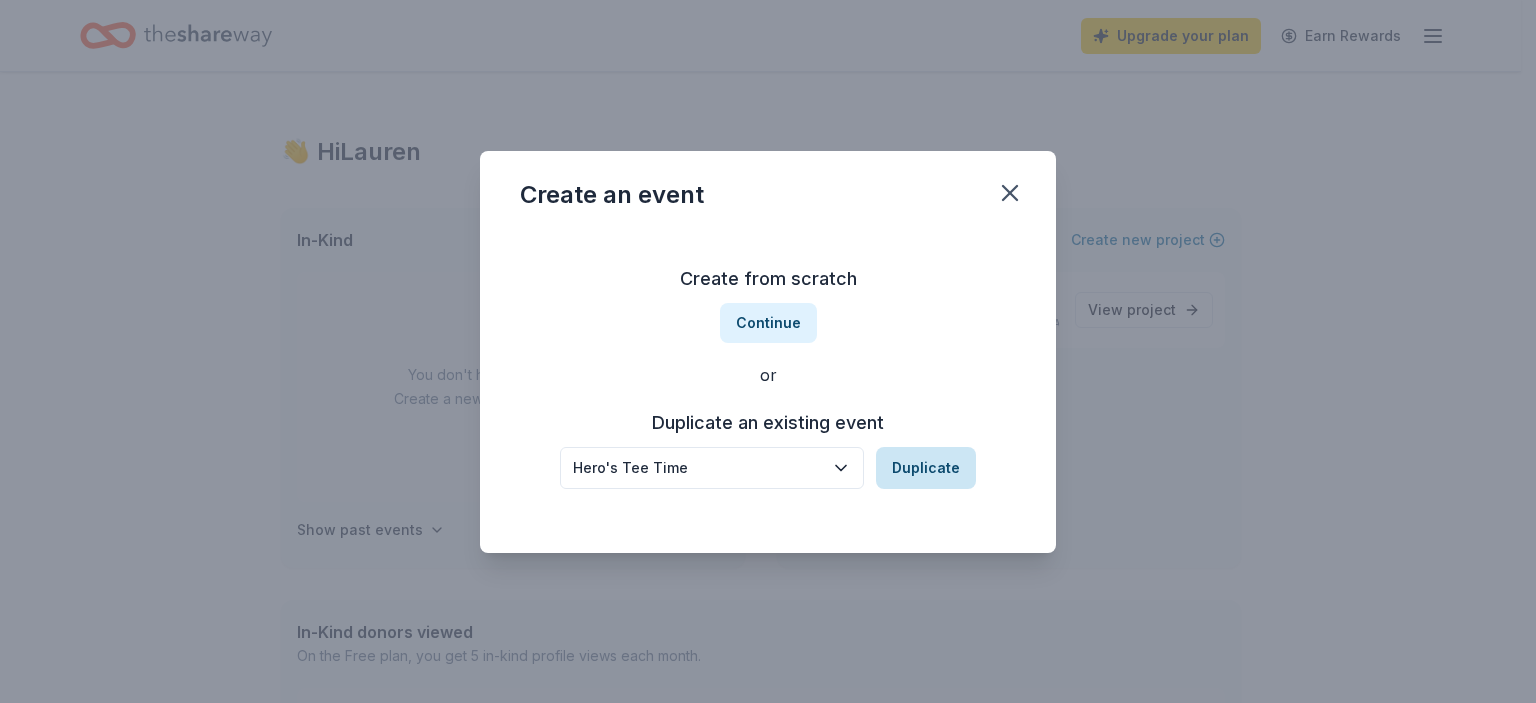 click on "Duplicate" at bounding box center [926, 468] 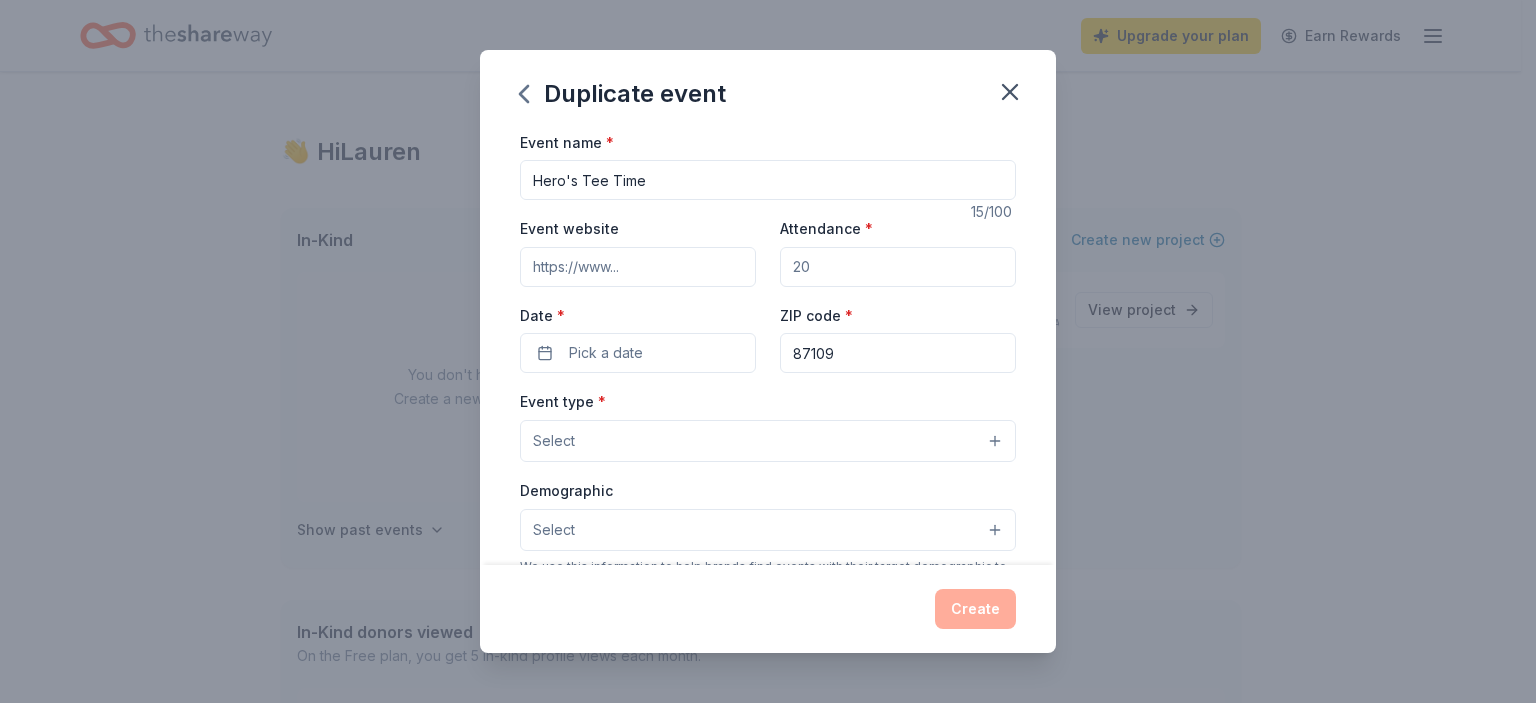 click on "Event website" at bounding box center [638, 267] 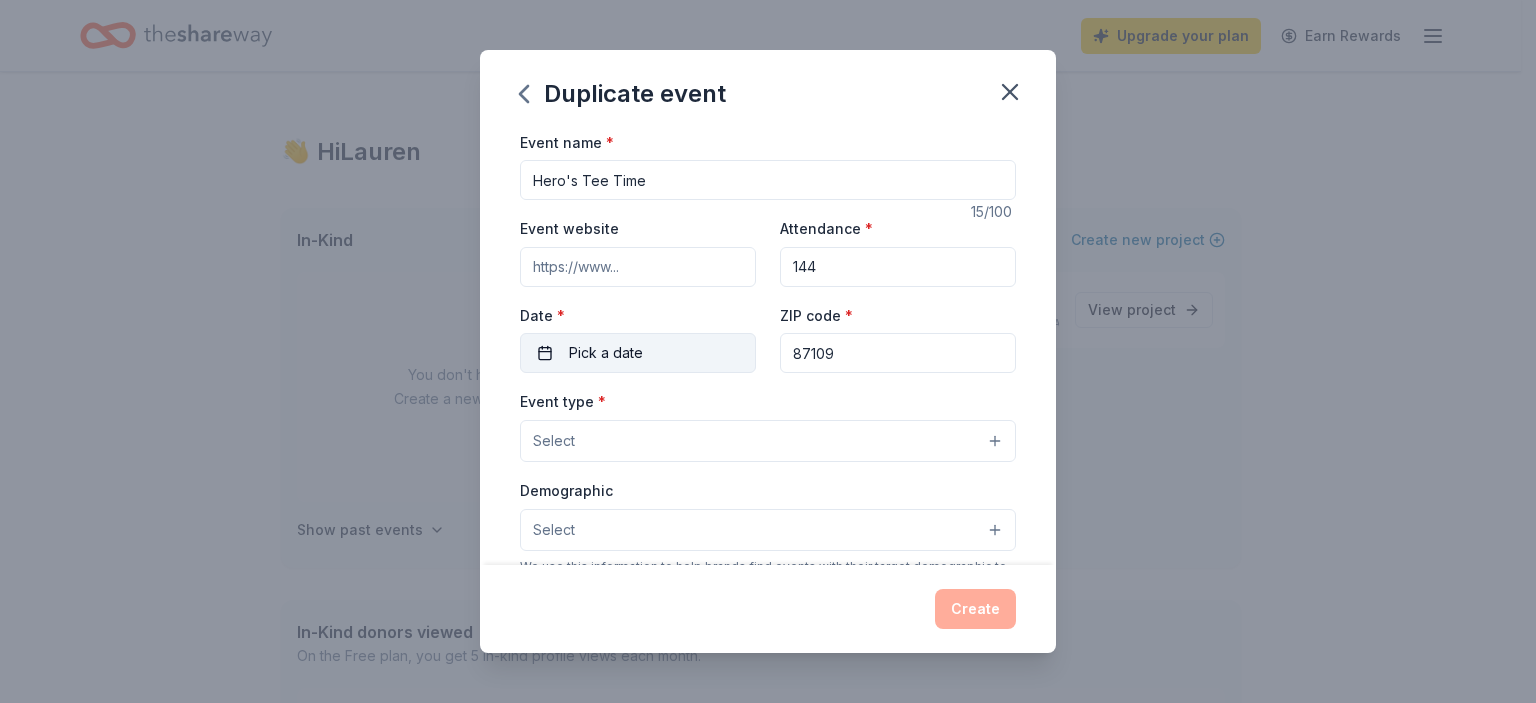 type on "144" 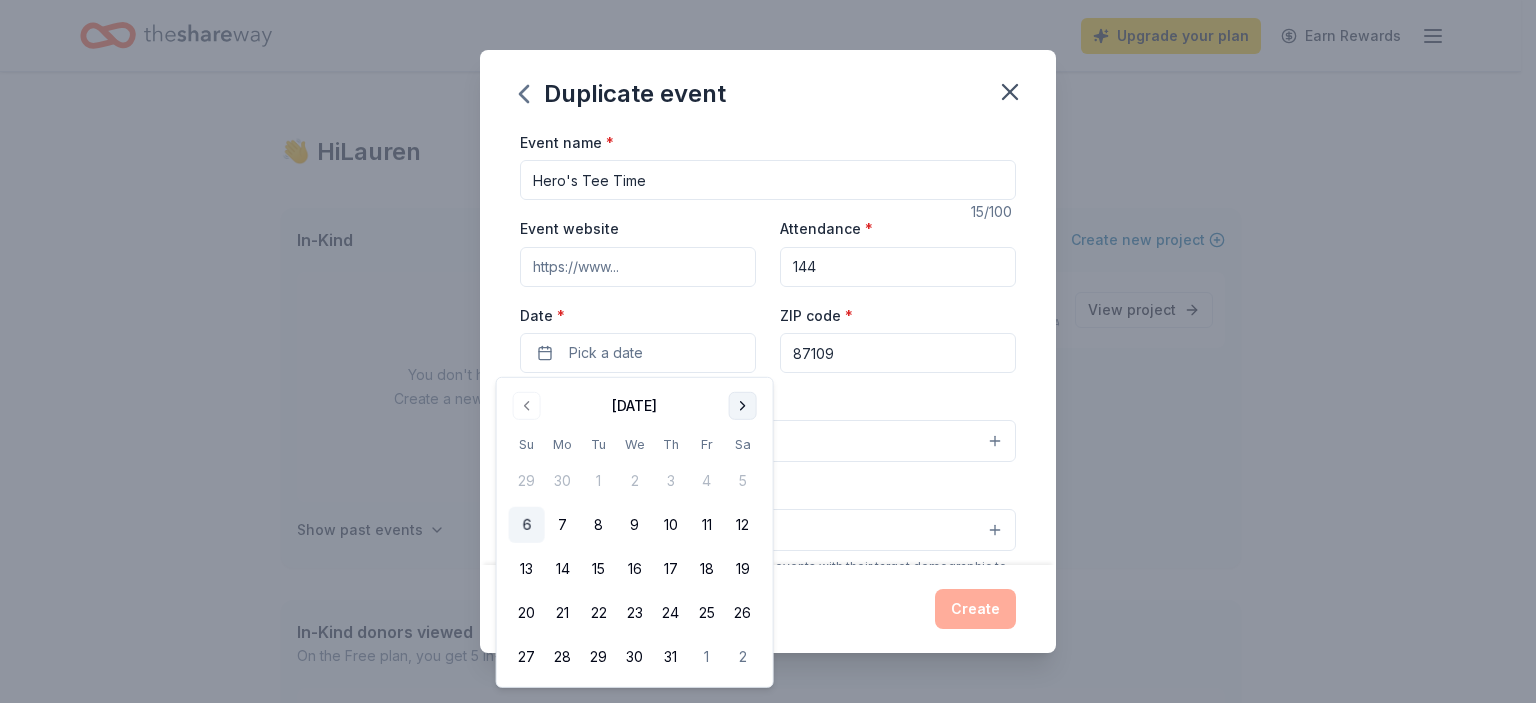click at bounding box center [743, 406] 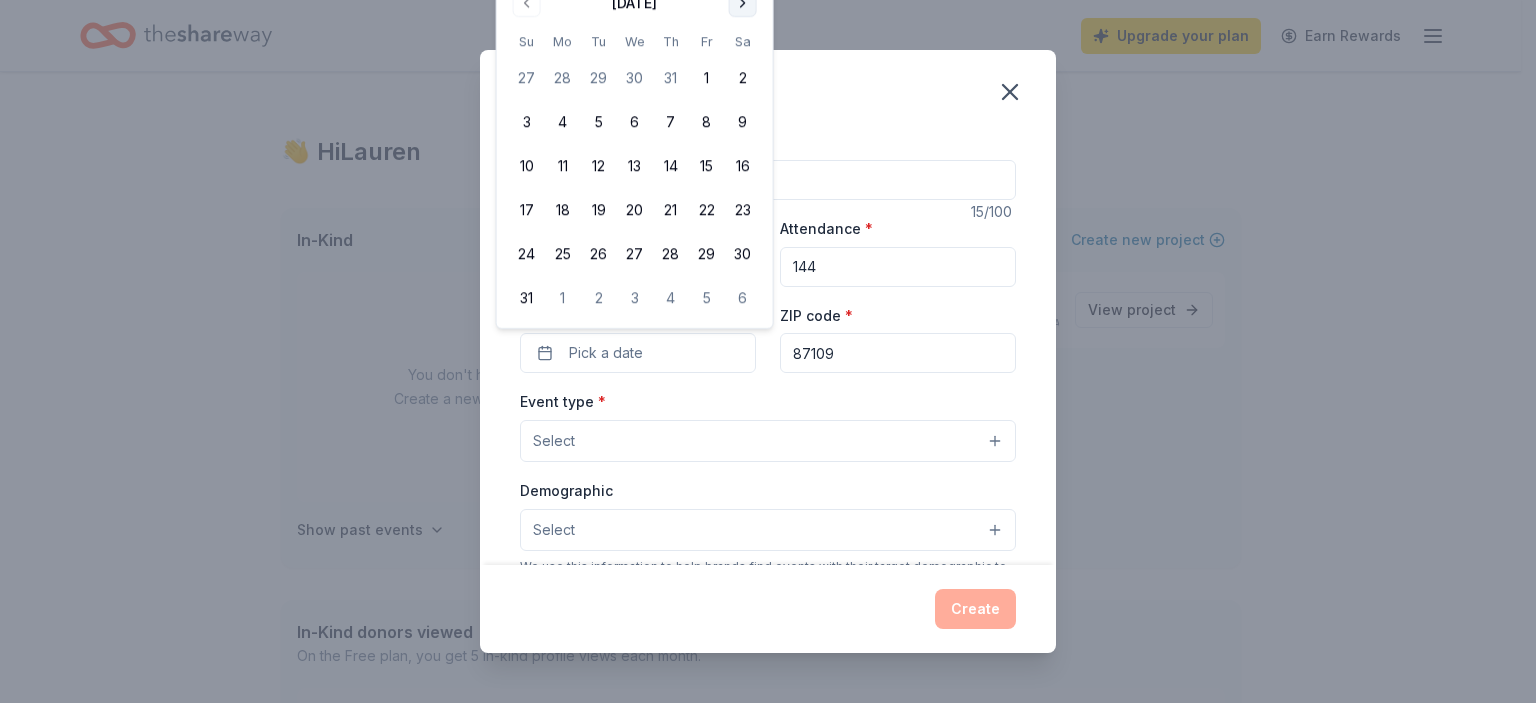 click on "Event type * Select" at bounding box center (768, 425) 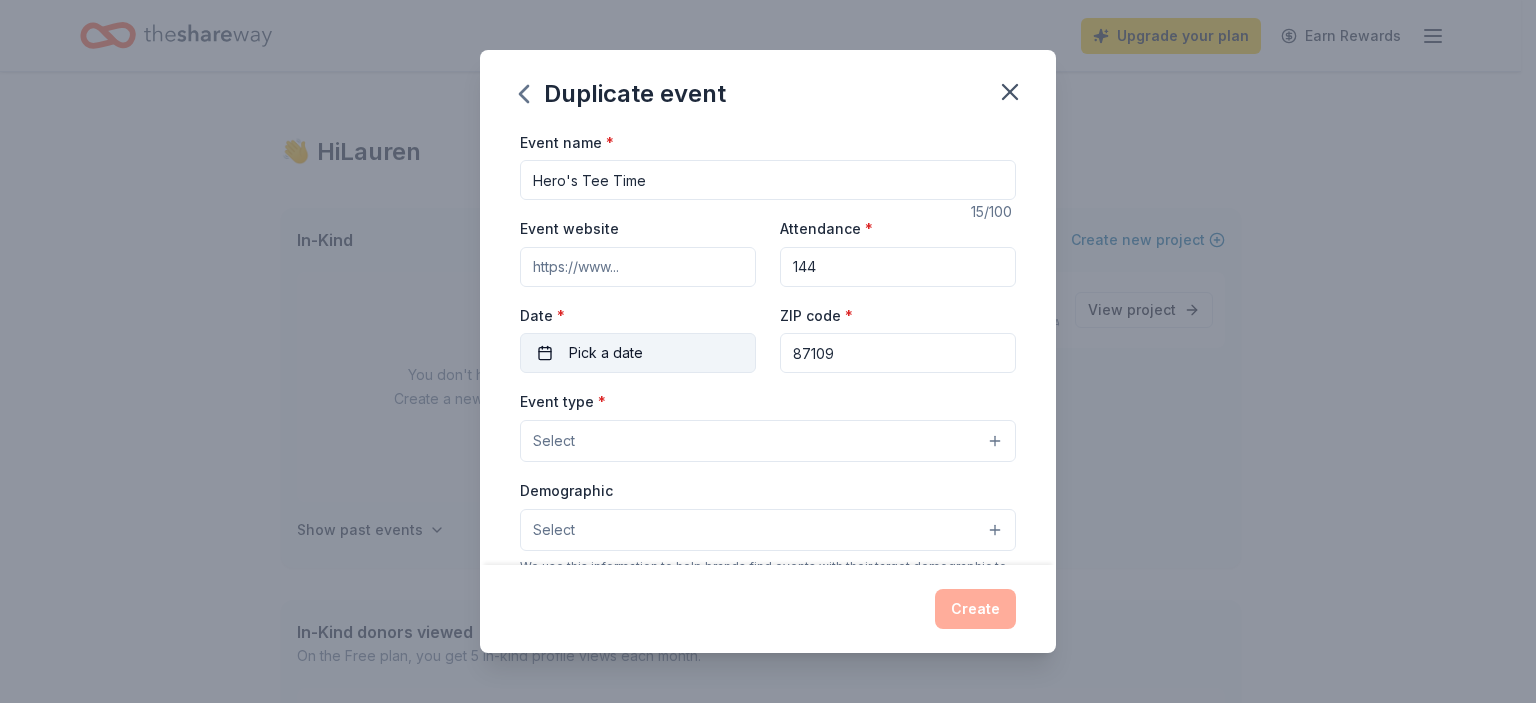 click on "Pick a date" at bounding box center [638, 353] 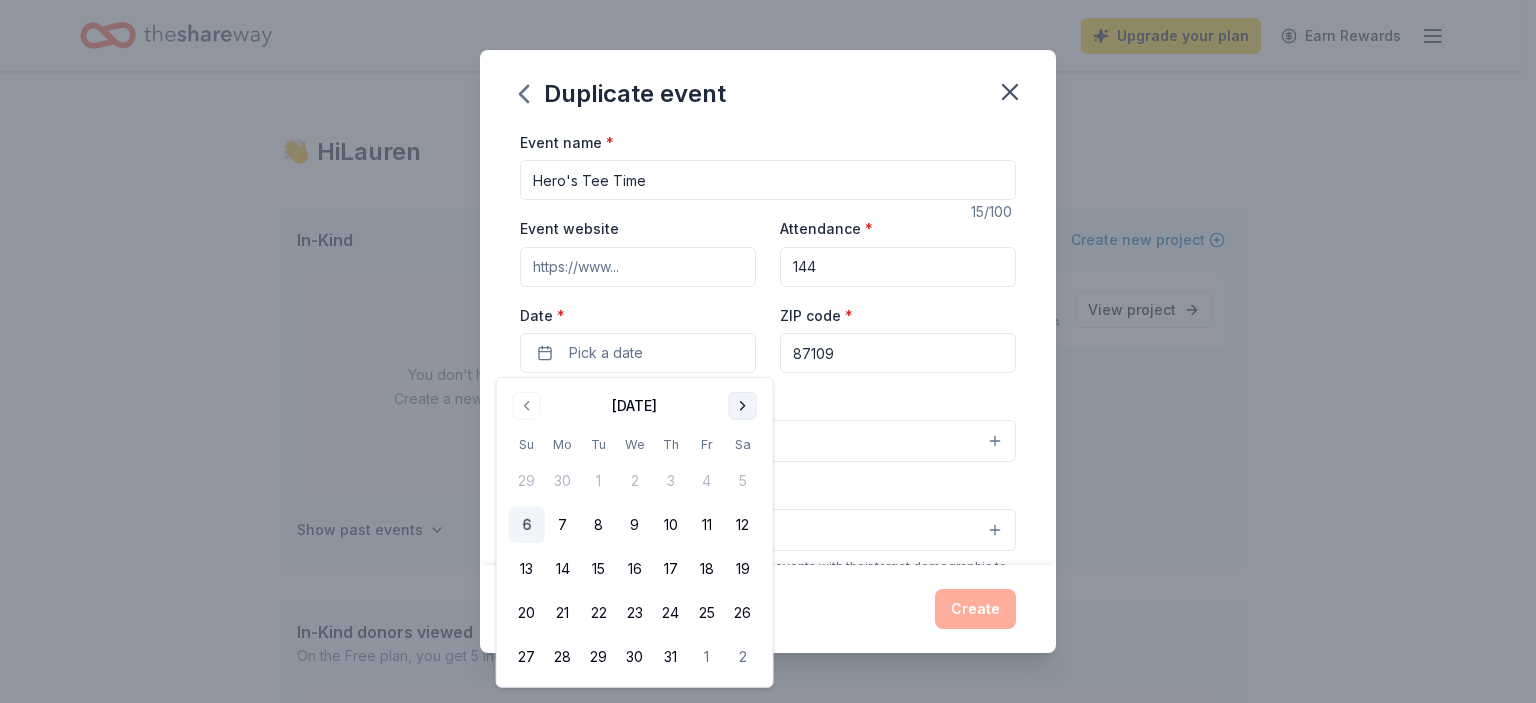 click at bounding box center (743, 406) 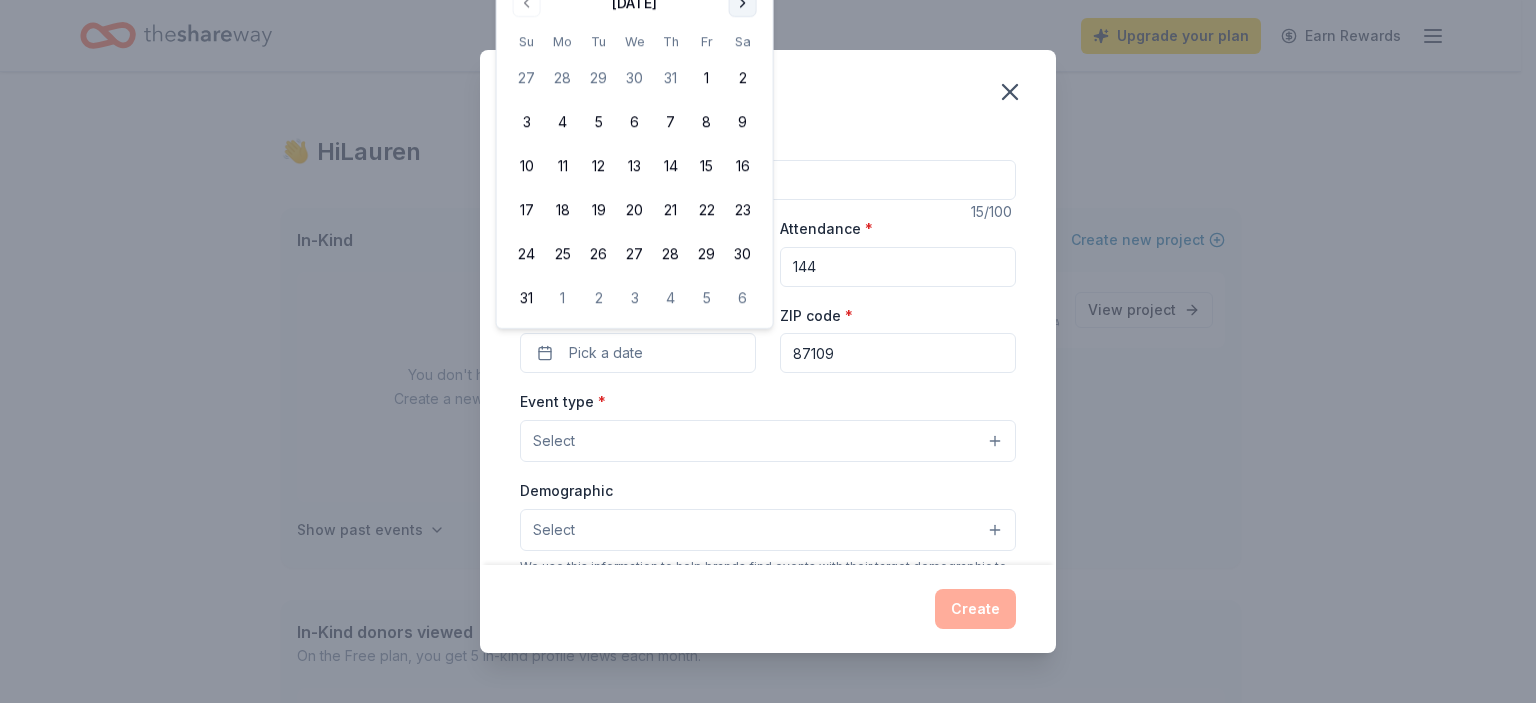 click at bounding box center [743, 3] 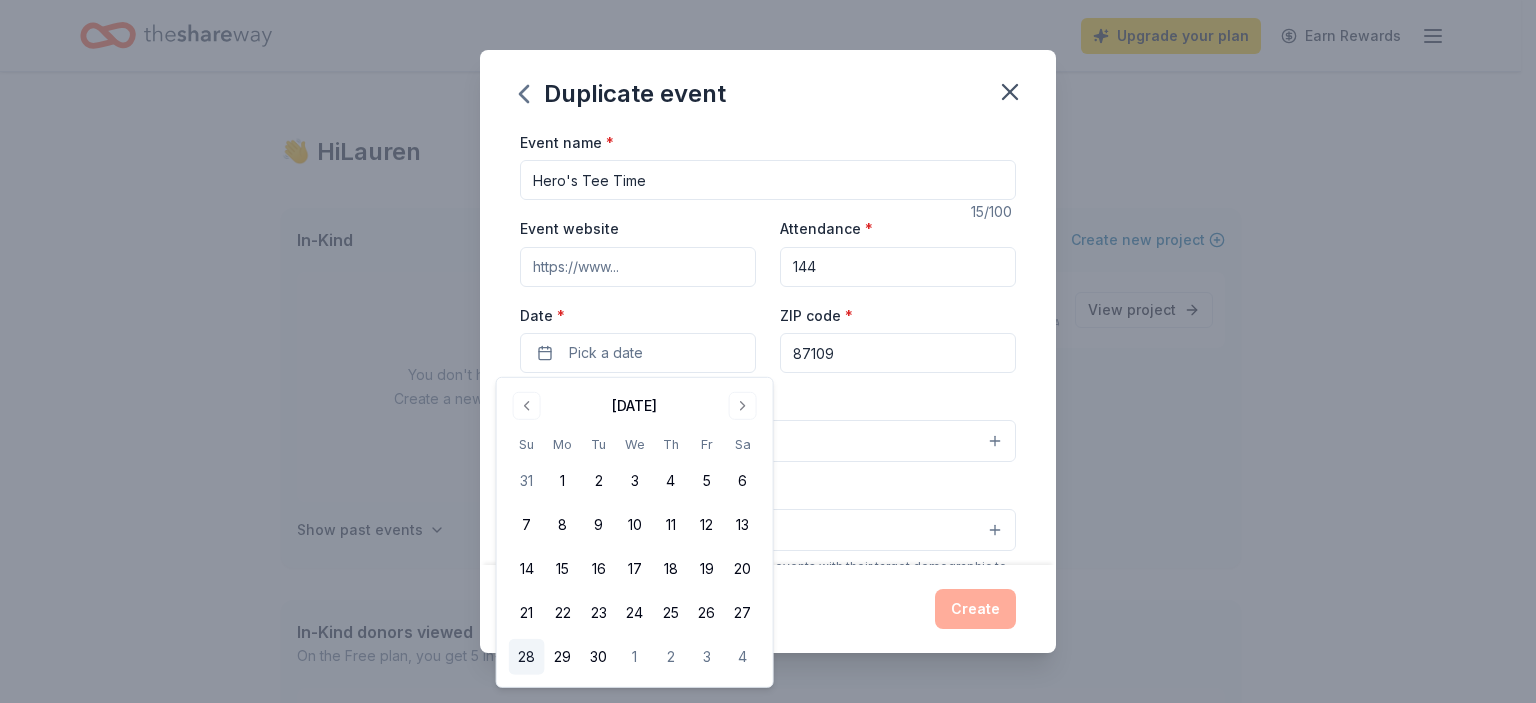 click on "28" at bounding box center (527, 657) 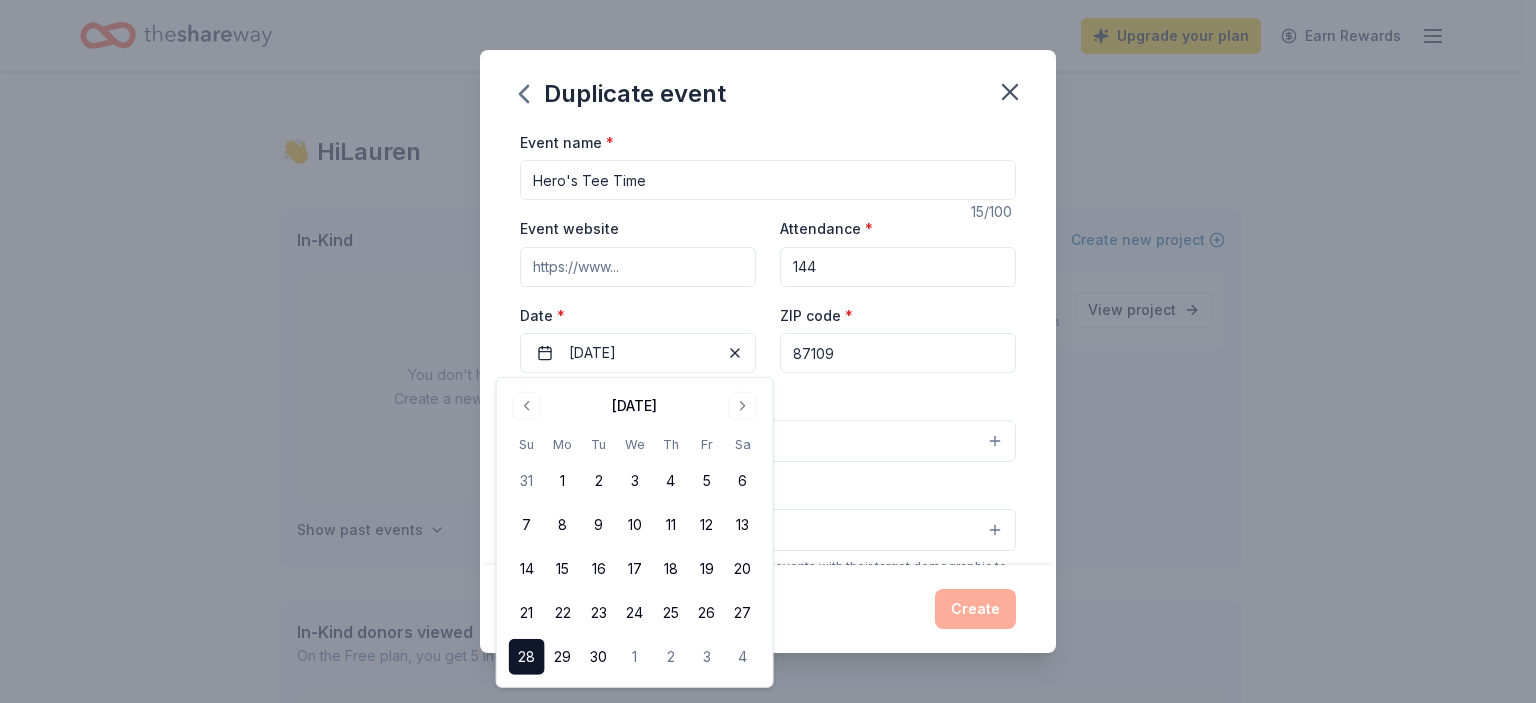 click on "87109" at bounding box center [898, 353] 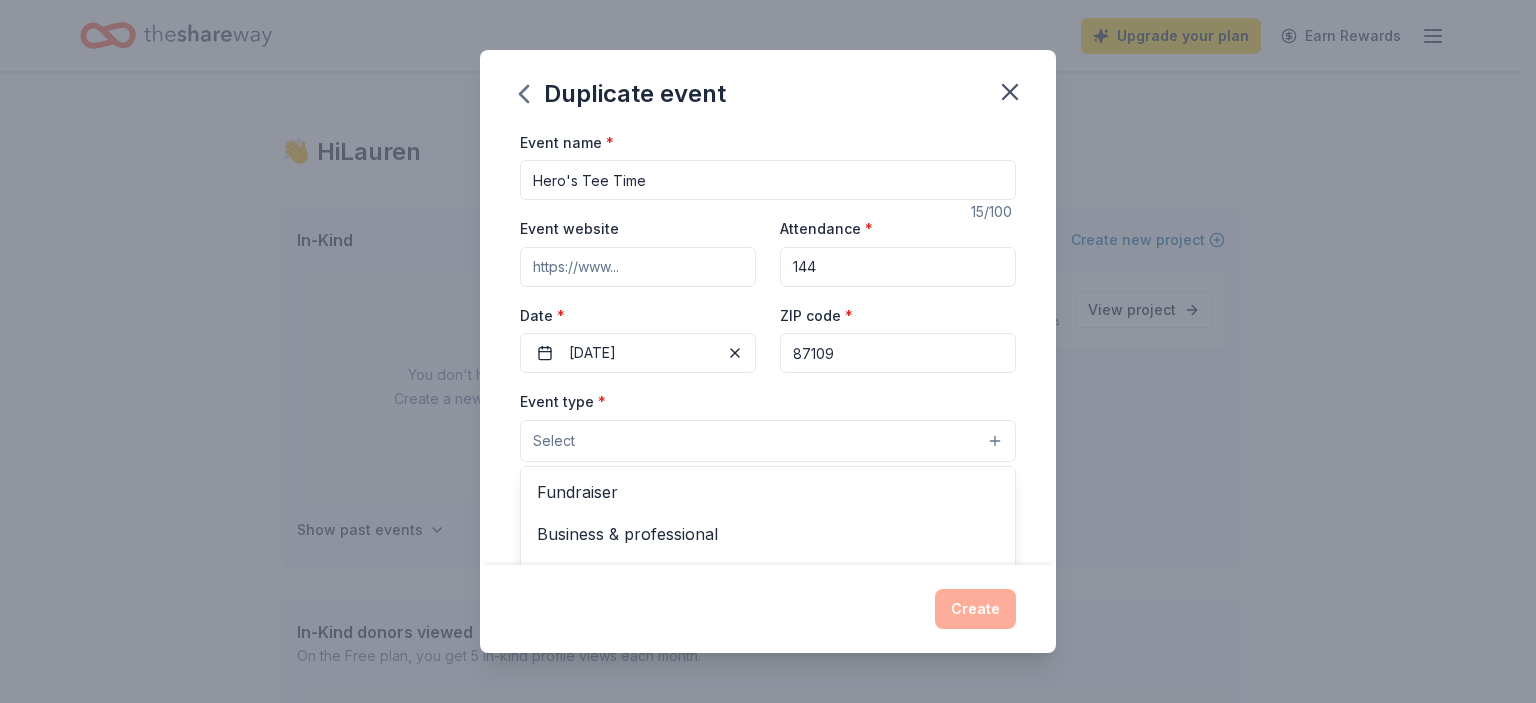 click on "Select" at bounding box center [768, 441] 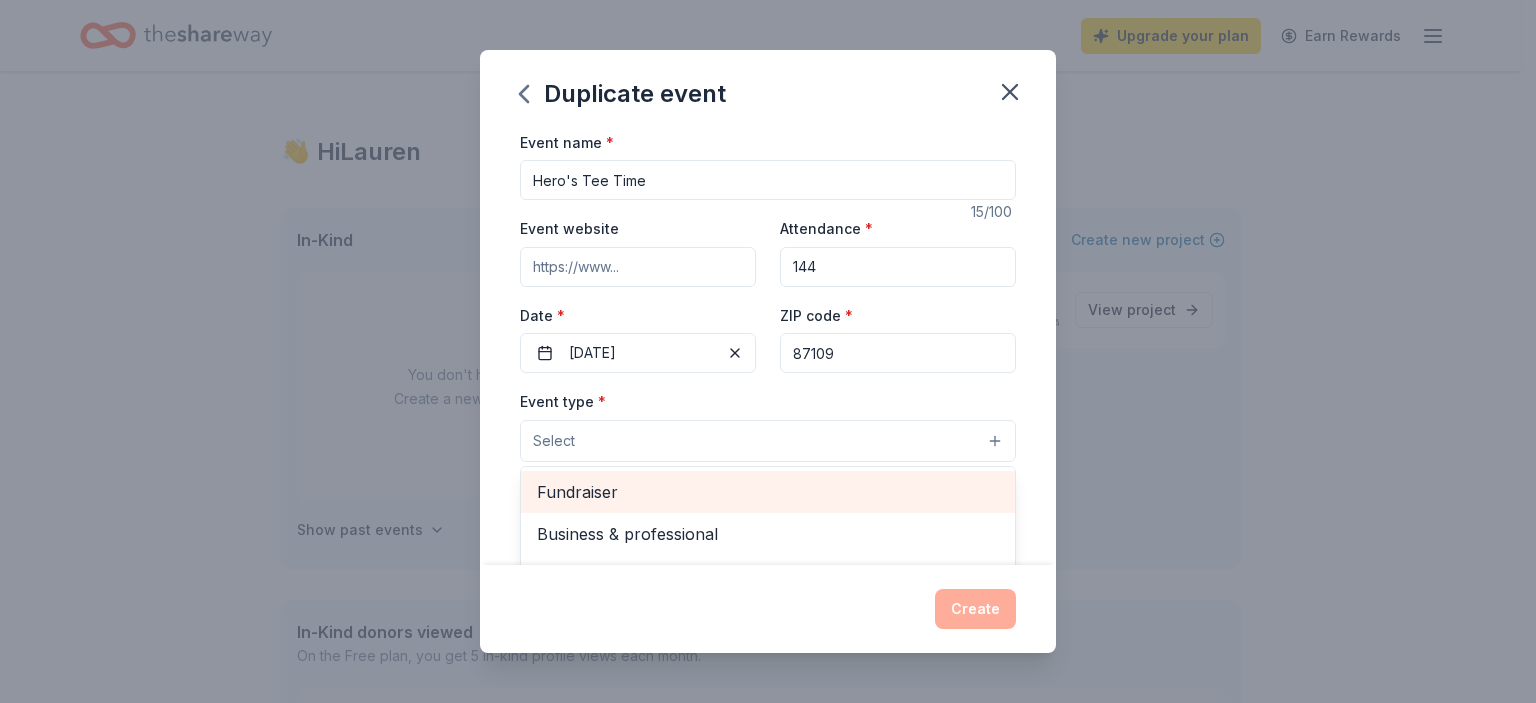 scroll, scrollTop: 66, scrollLeft: 0, axis: vertical 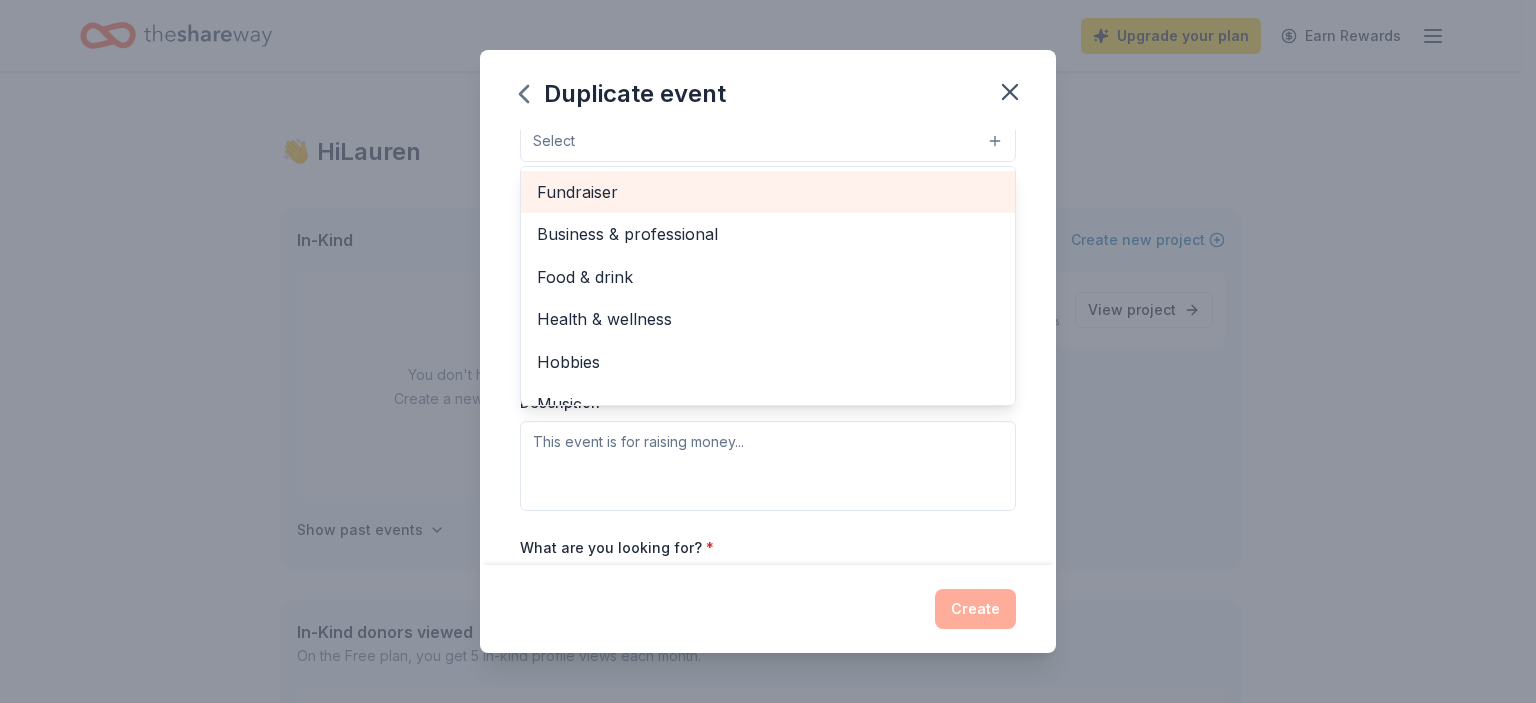 click on "Fundraiser" at bounding box center [768, 192] 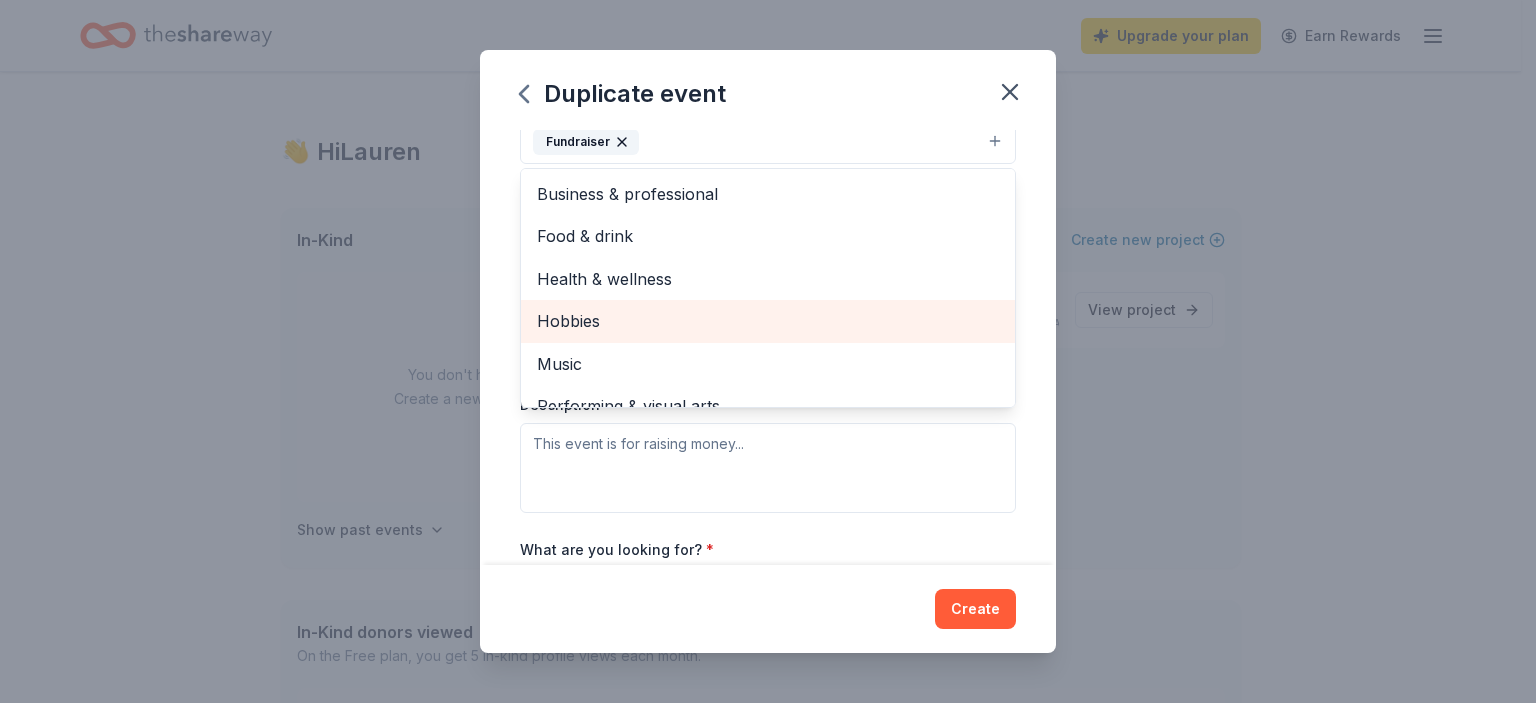 scroll, scrollTop: 24, scrollLeft: 0, axis: vertical 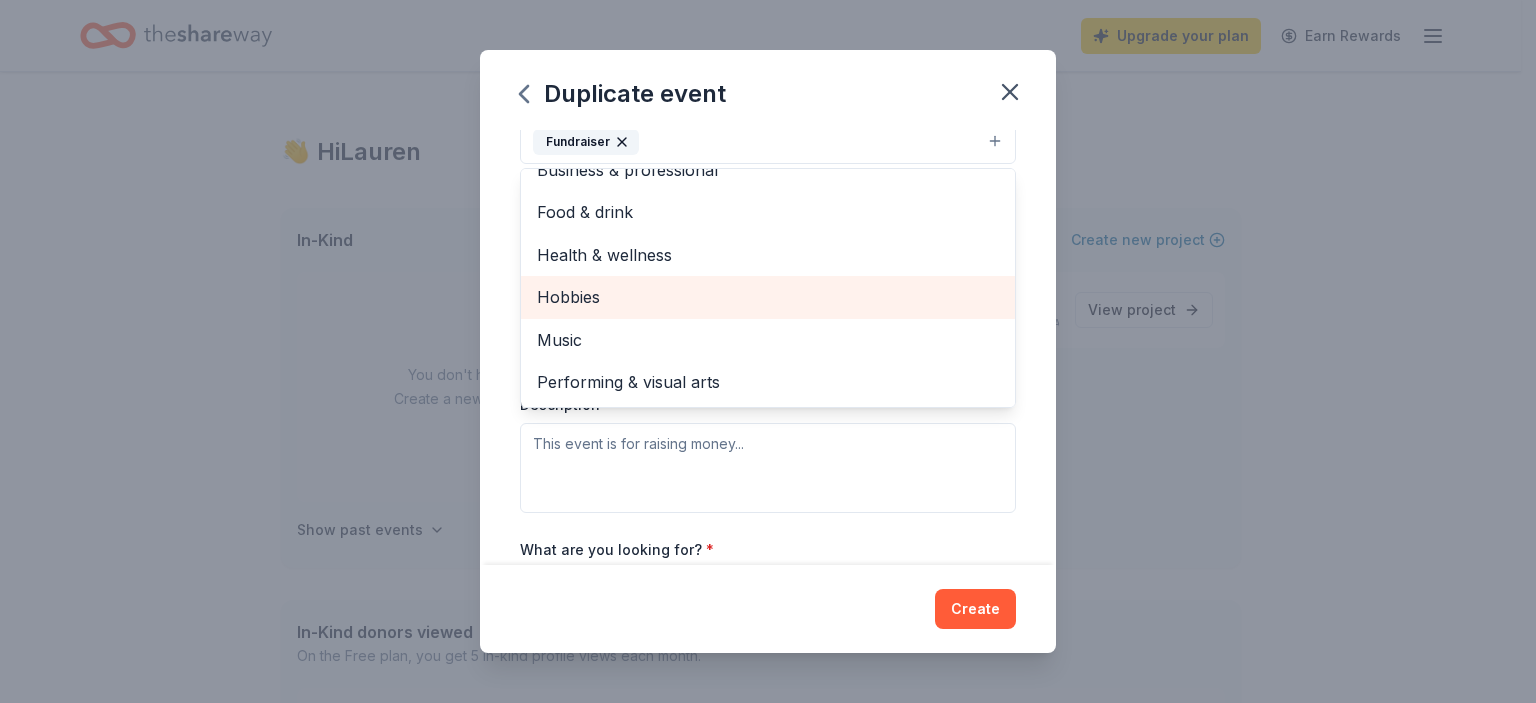 click on "Hobbies" at bounding box center [768, 297] 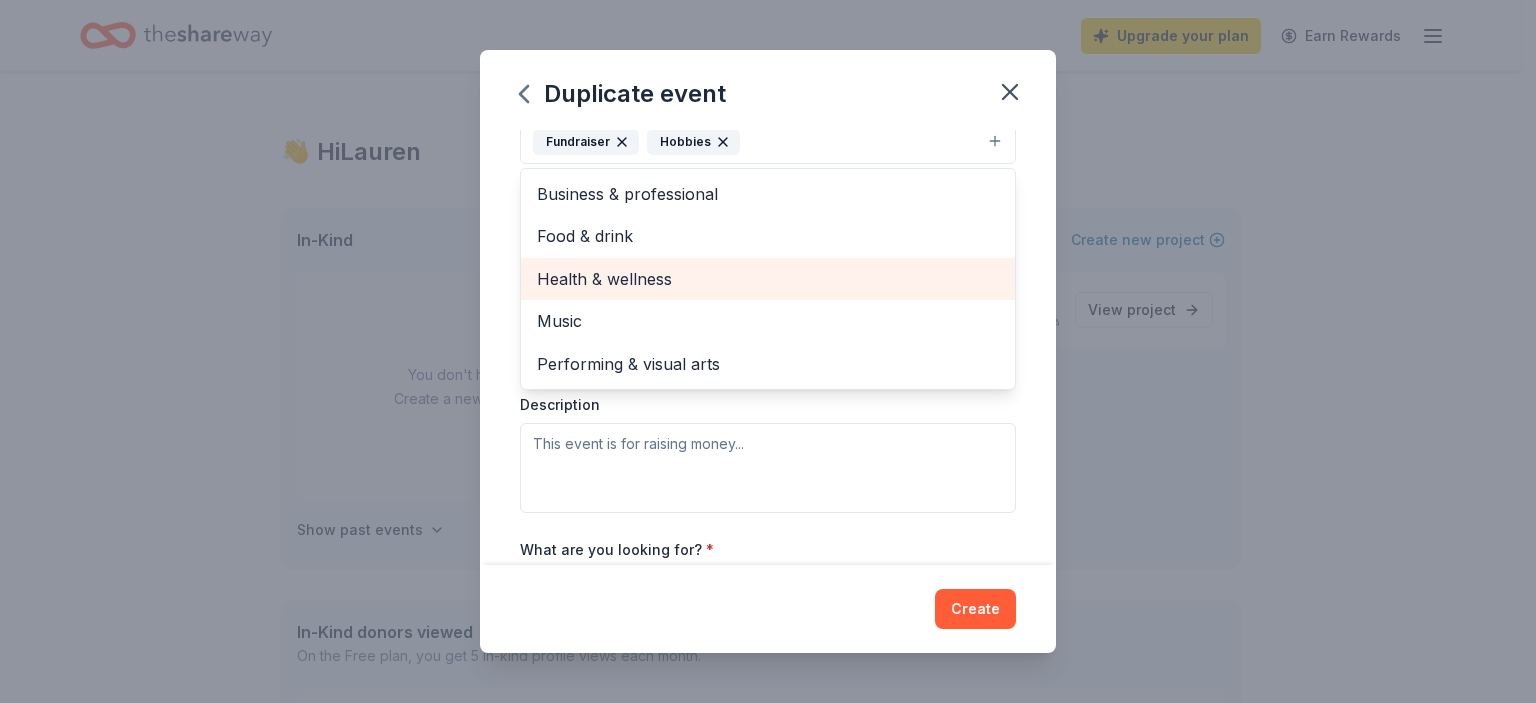 scroll, scrollTop: 0, scrollLeft: 0, axis: both 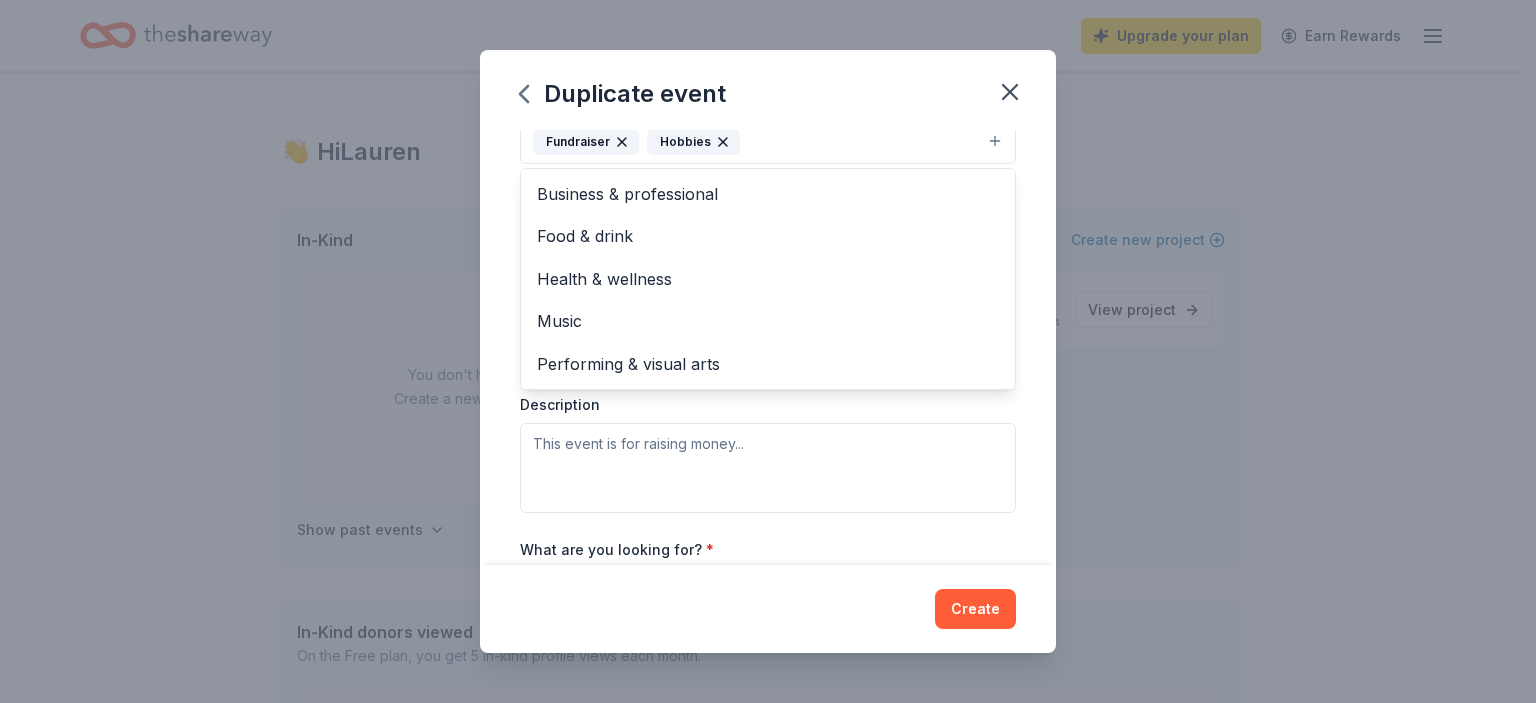click on "Event name * Hero's Tee Time 15 /100 Event website Attendance * 144 Date * [DATE] ZIP code * 87109 Event type * Fundraiser Hobbies Business & professional Food & drink Health & wellness Music Performing & visual arts Demographic Select We use this information to help brands find events with their target demographic to sponsor their products. Mailing address Apt/unit Description What are you looking for? * Auction & raffle Meals Snacks Desserts Alcohol Beverages Send me reminders Email me reminders of donor application deadlines Recurring event Copy donors Saved Applied Approved Received Declined Not interested All copied donors will be given "saved" status in your new event. Companies that are no longer donating will not be copied." at bounding box center [768, 348] 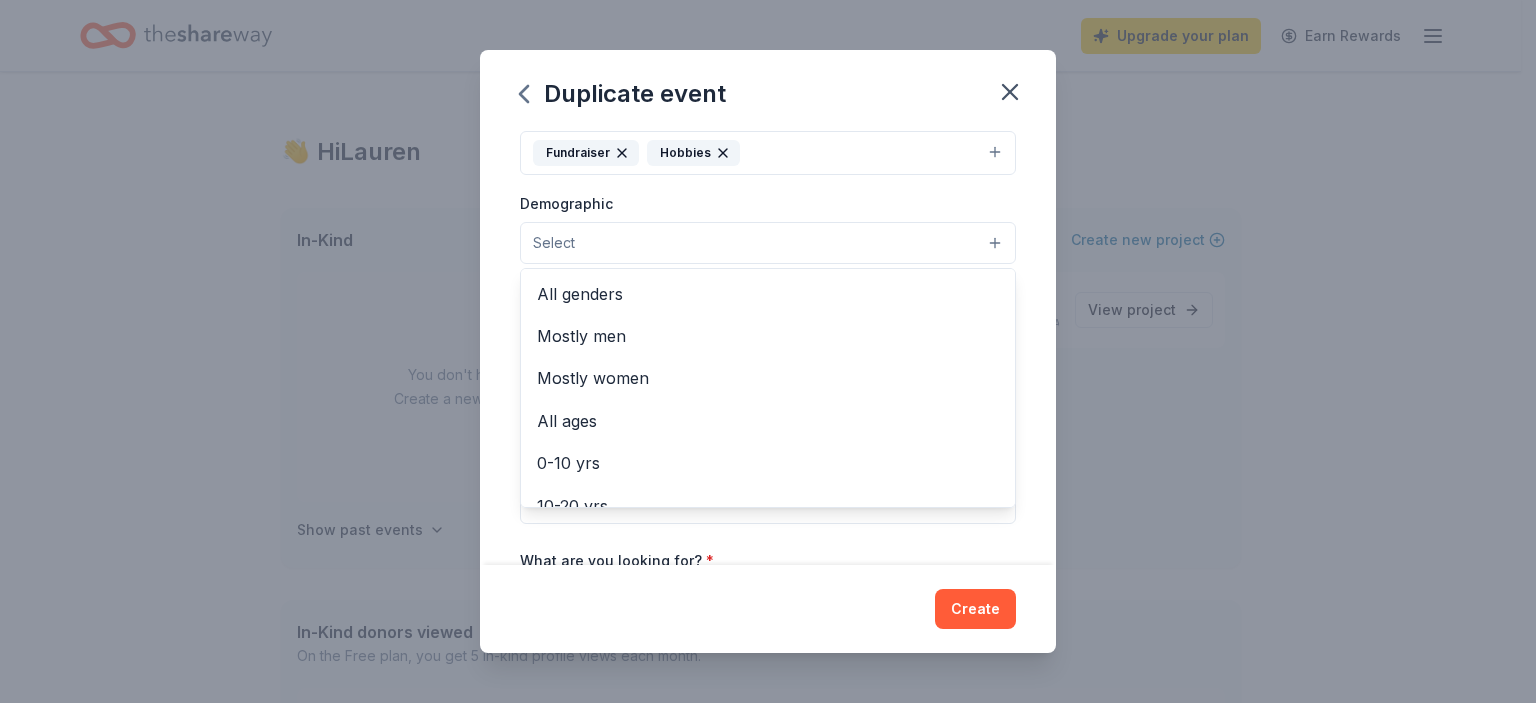 click on "Select" at bounding box center (768, 243) 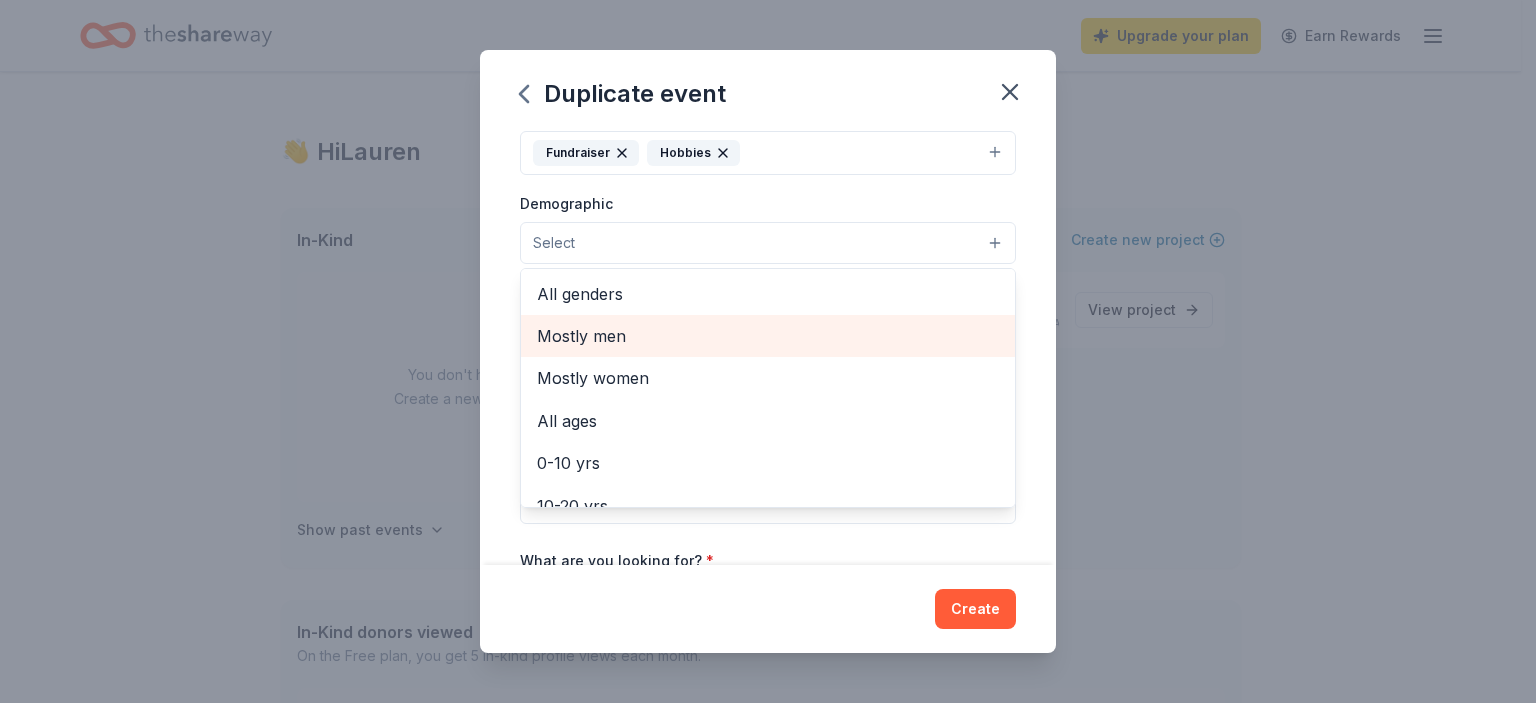 click on "Mostly men" at bounding box center (768, 336) 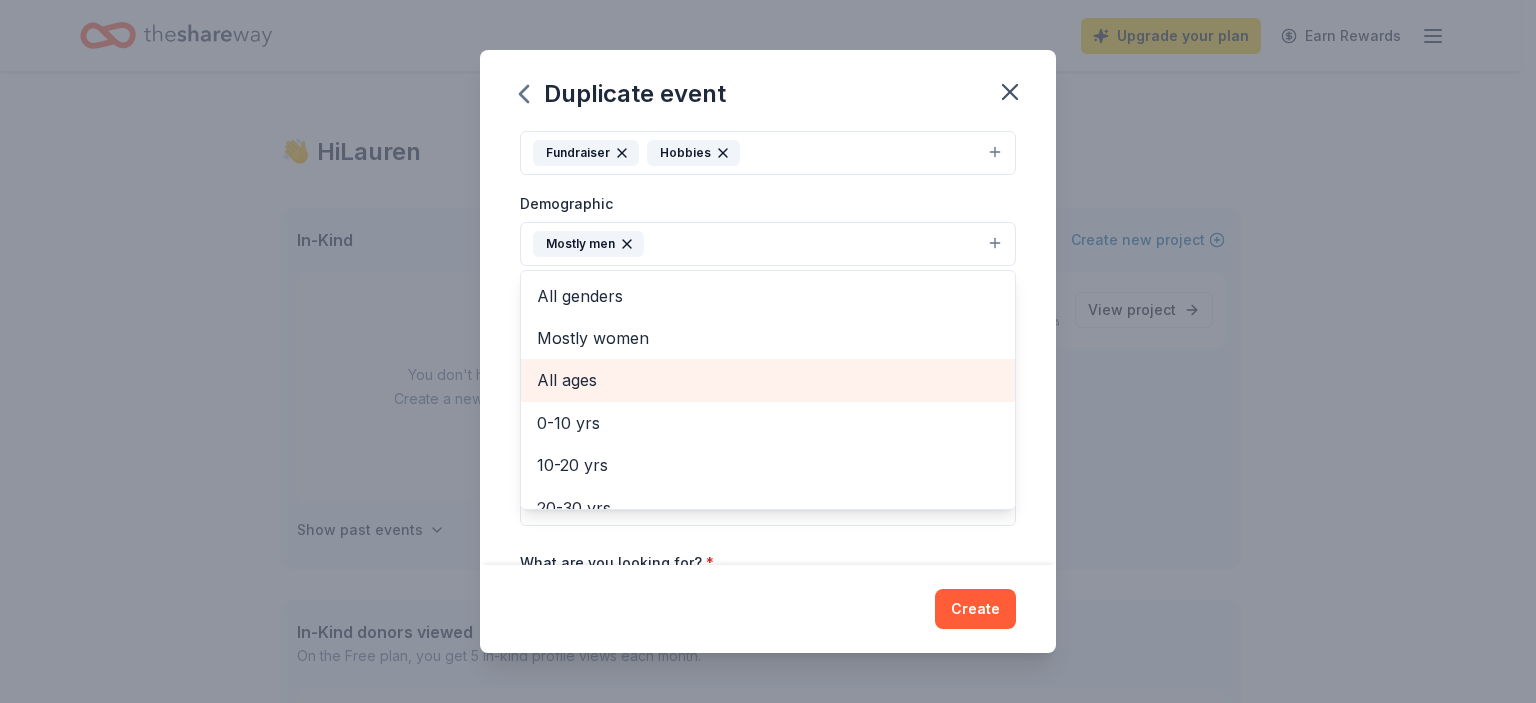 click on "All ages" at bounding box center (768, 380) 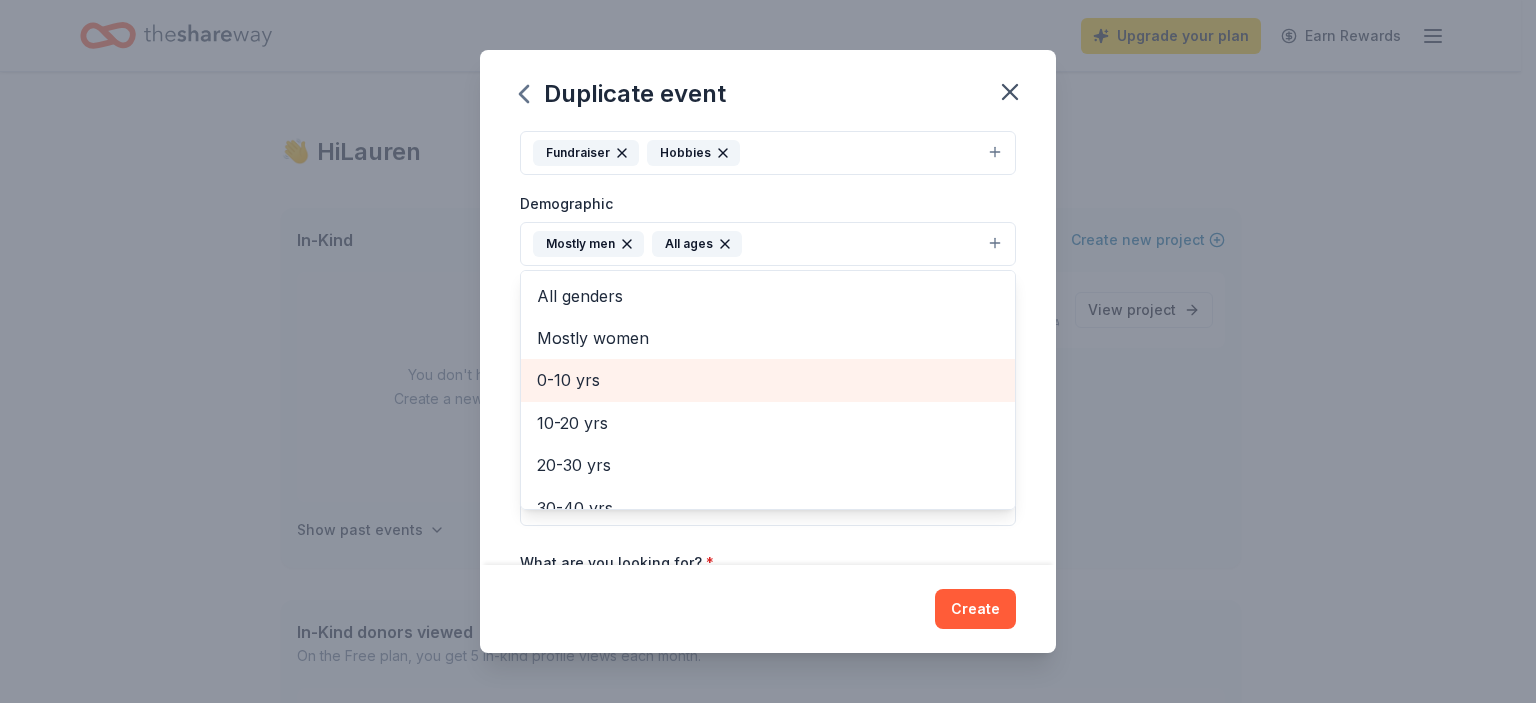 scroll, scrollTop: 100, scrollLeft: 0, axis: vertical 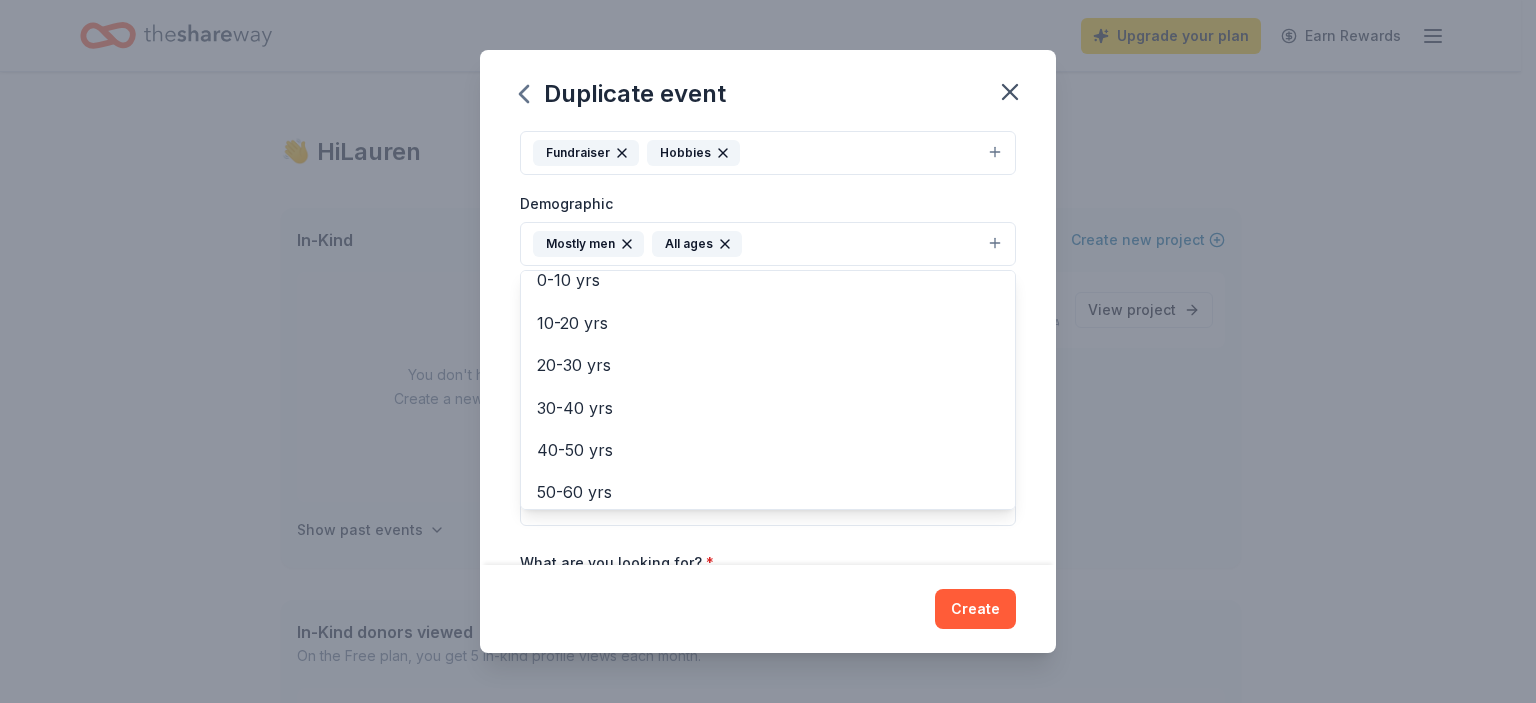 click on "Event name * Hero's Tee Time 15 /100 Event website Attendance * 144 Date * [DATE] ZIP code * 87109 Event type * Fundraiser Hobbies Demographic Mostly men All ages All genders Mostly women 0-10 yrs 10-20 yrs 20-30 yrs 30-40 yrs 40-50 yrs 50-60 yrs 60-70 yrs 70-80 yrs 80+ yrs We use this information to help brands find events with their target demographic to sponsor their products. Mailing address Apt/unit Description What are you looking for? * Auction & raffle Meals Snacks Desserts Alcohol Beverages Send me reminders Email me reminders of donor application deadlines Recurring event Copy donors Saved Applied Approved Received Declined Not interested All copied donors will be given "saved" status in your new event. Companies that are no longer donating will not be copied." at bounding box center (768, 348) 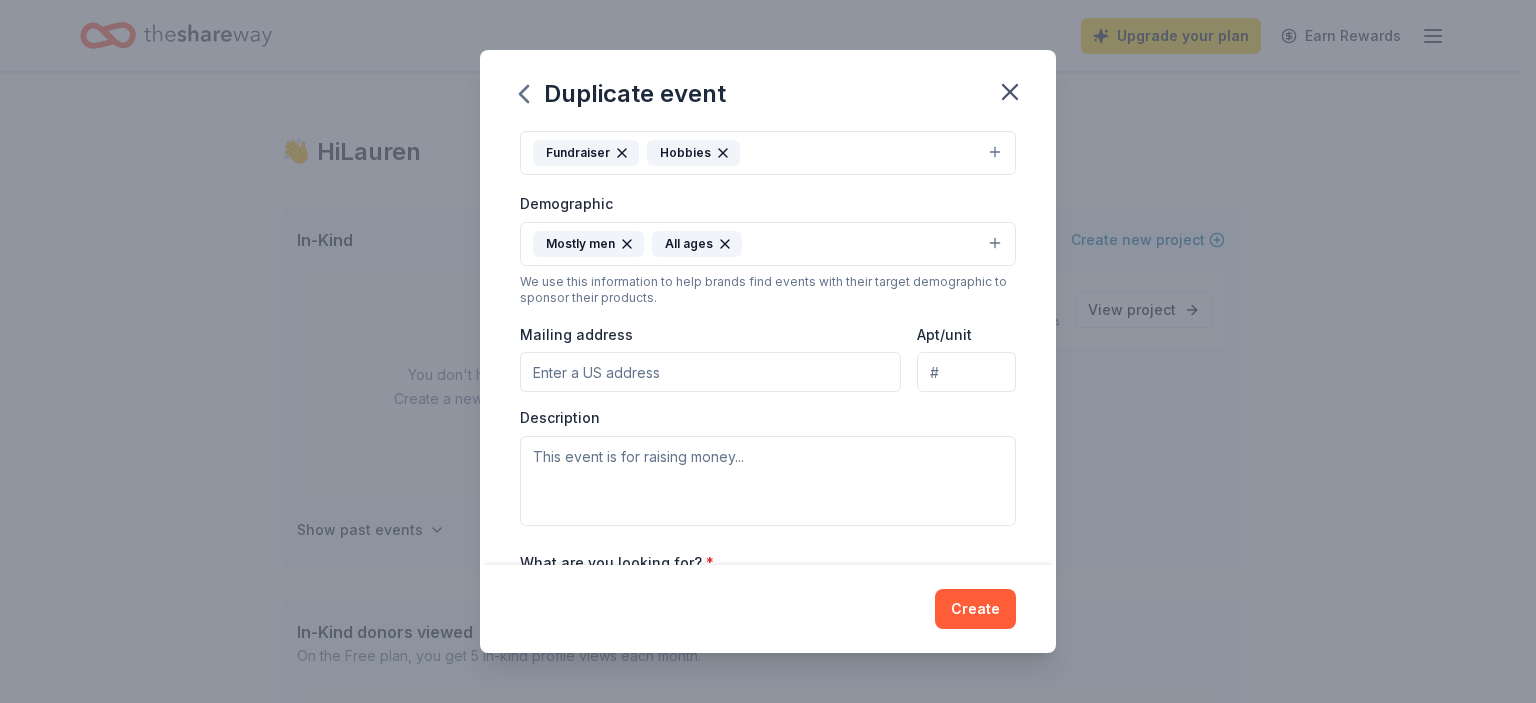 click on "Mailing address" at bounding box center [710, 372] 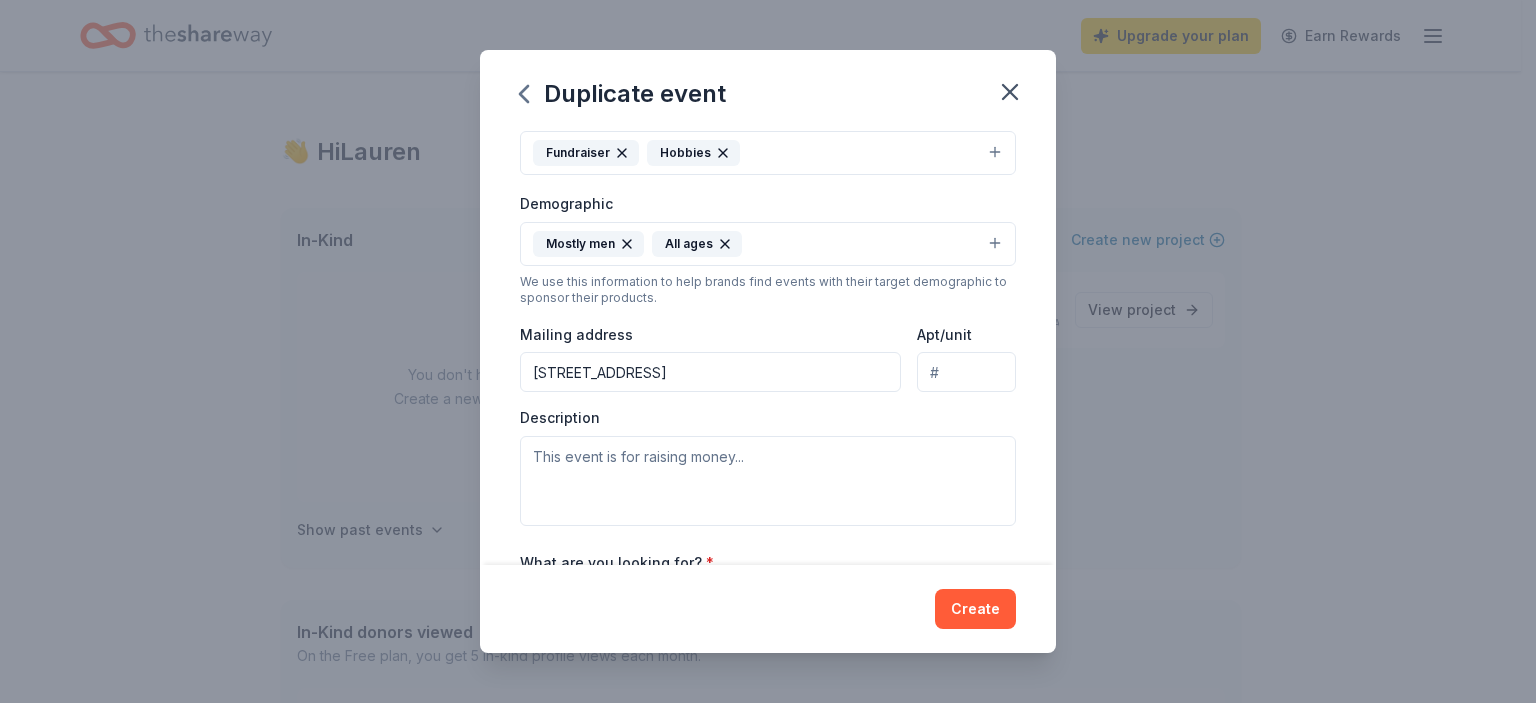 type on "[STREET_ADDRESS]" 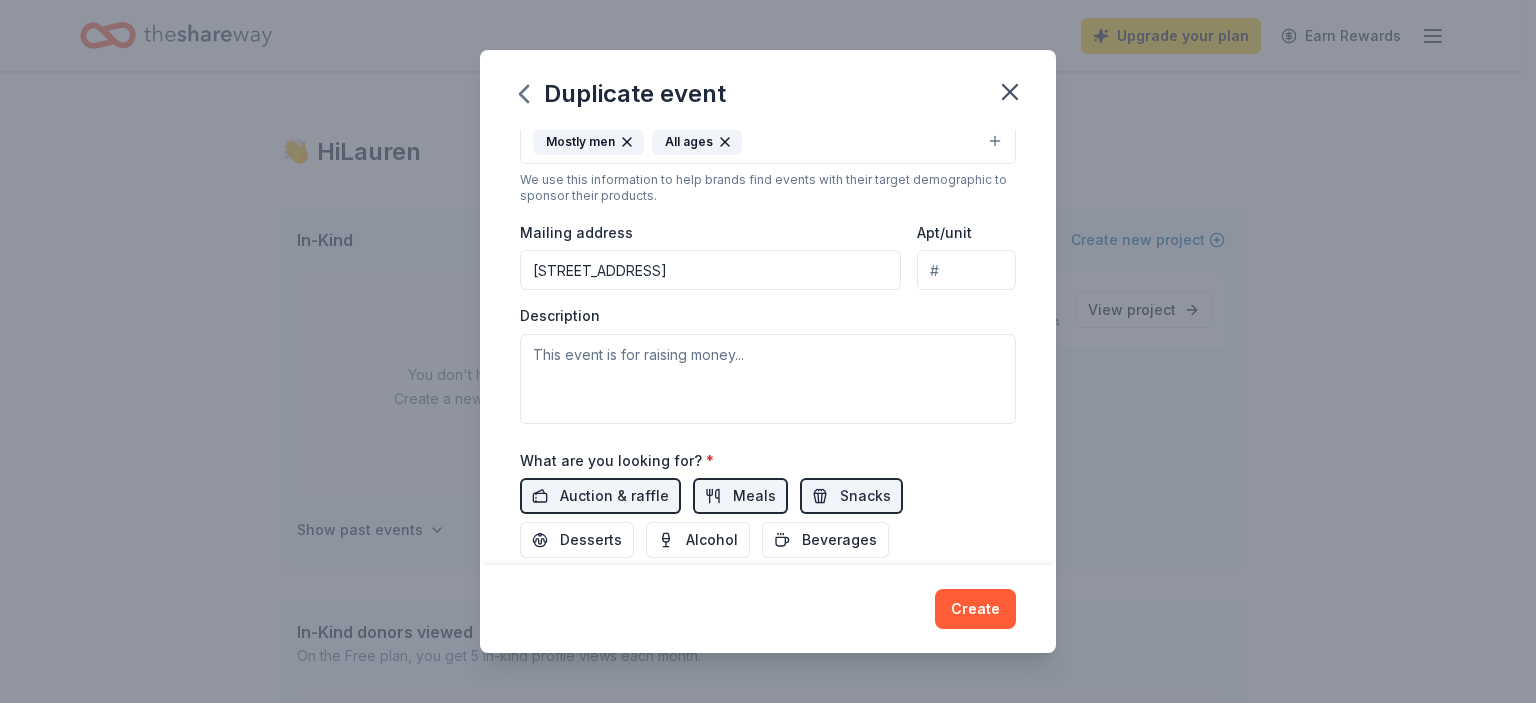 scroll, scrollTop: 489, scrollLeft: 0, axis: vertical 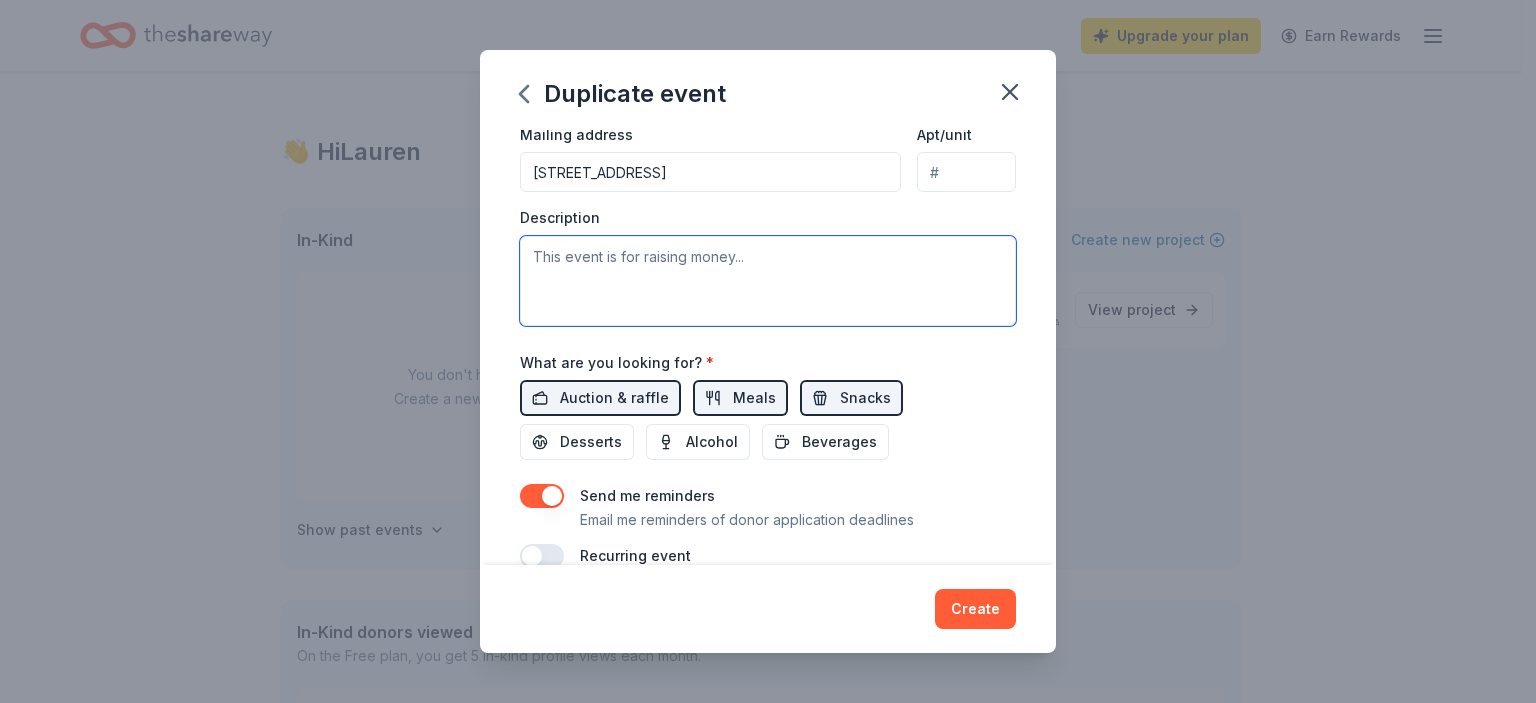 click at bounding box center (768, 281) 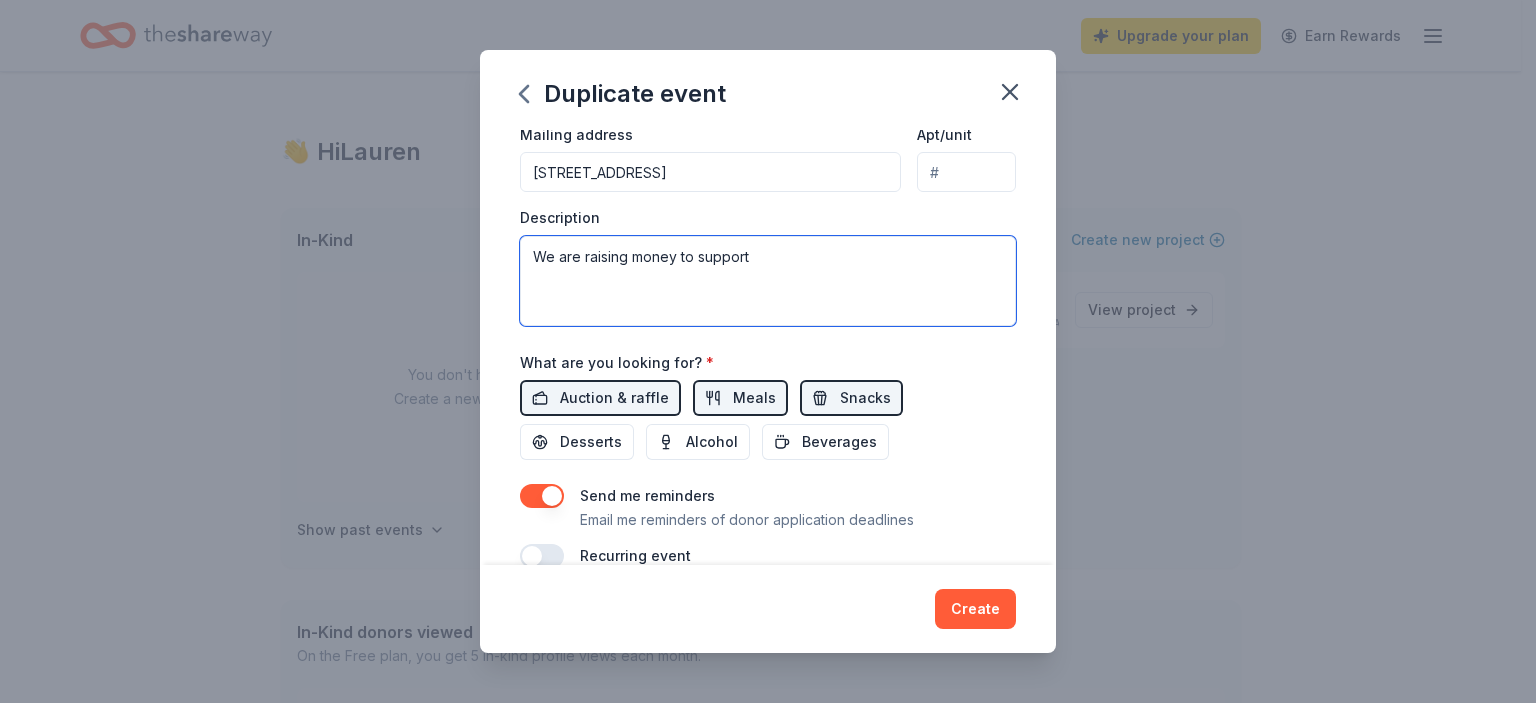 click on "We are raising money to support" at bounding box center (768, 281) 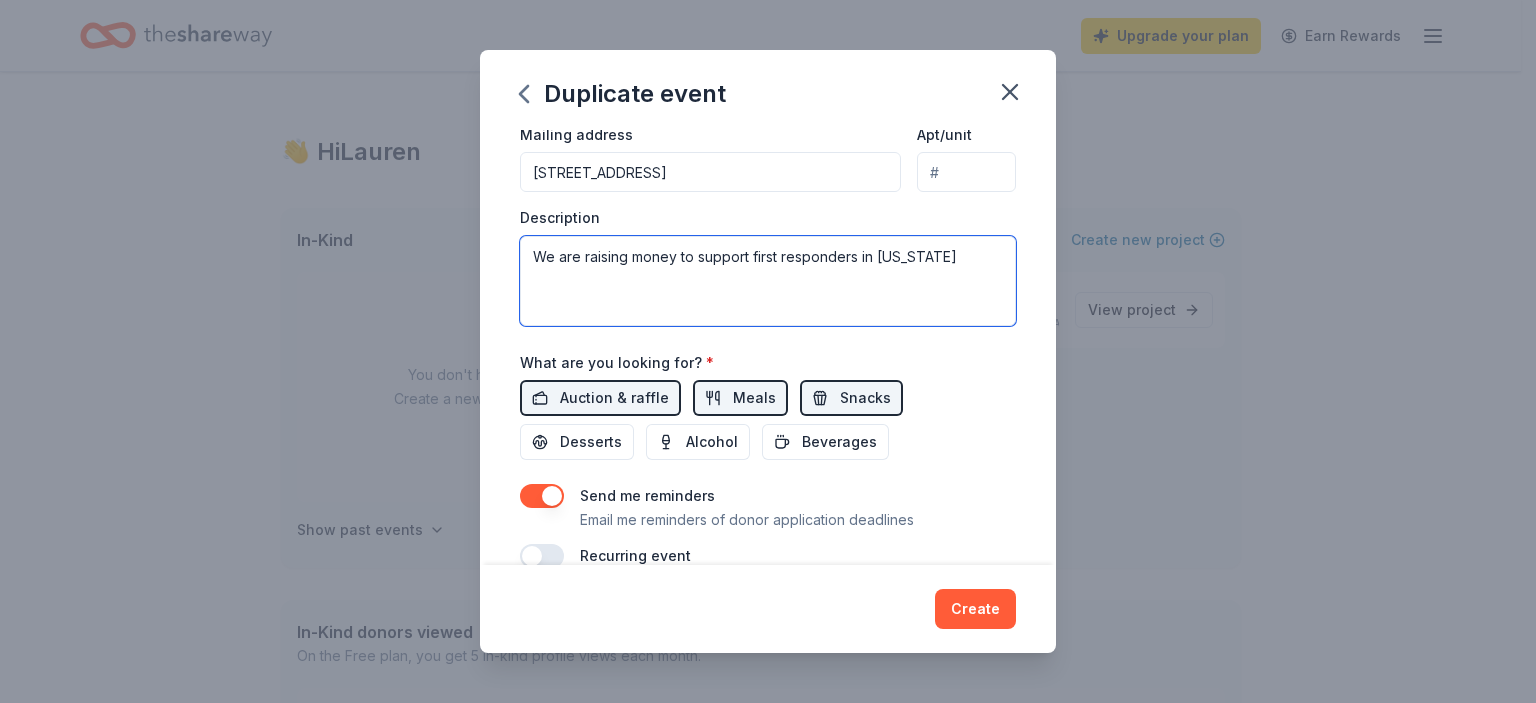 scroll, scrollTop: 589, scrollLeft: 0, axis: vertical 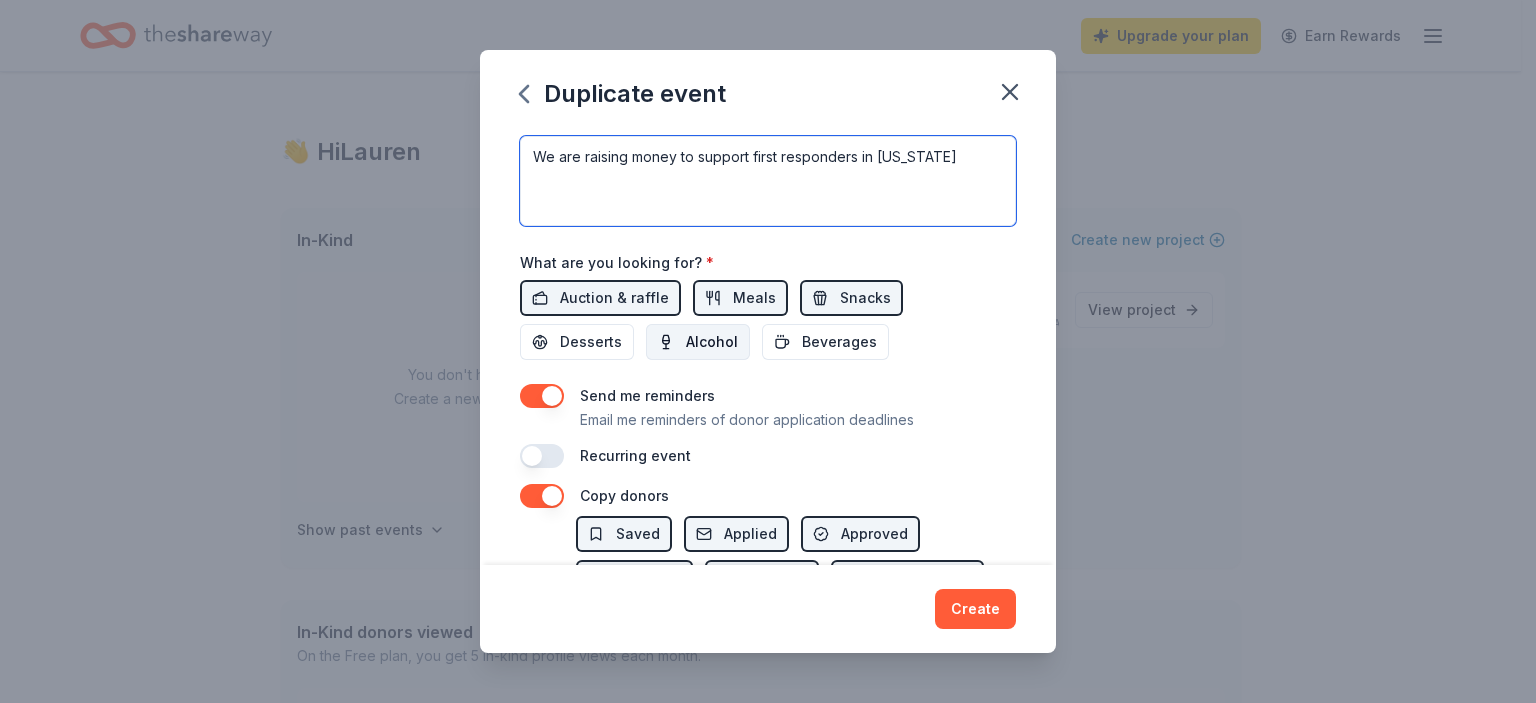 type on "We are raising money to support first responders in [US_STATE]" 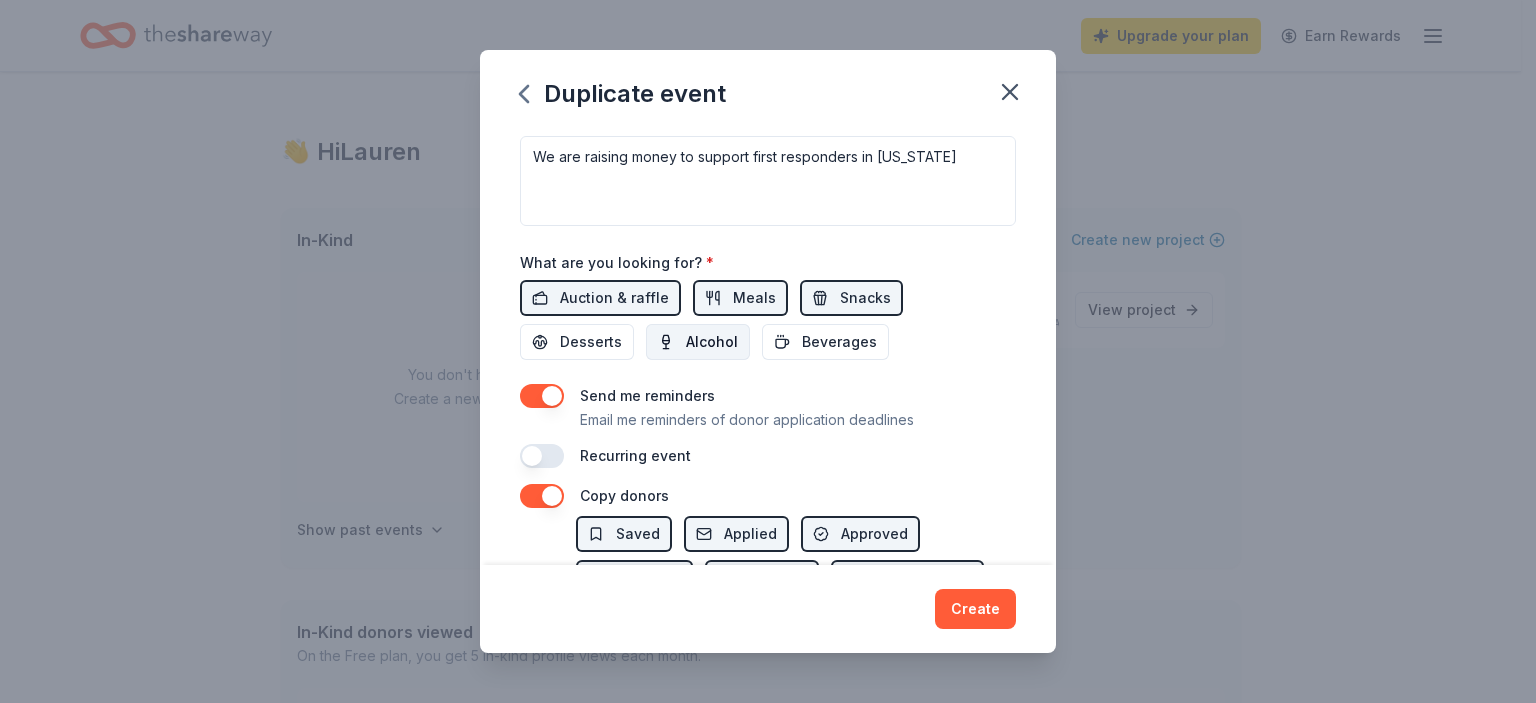 click on "Alcohol" at bounding box center (712, 342) 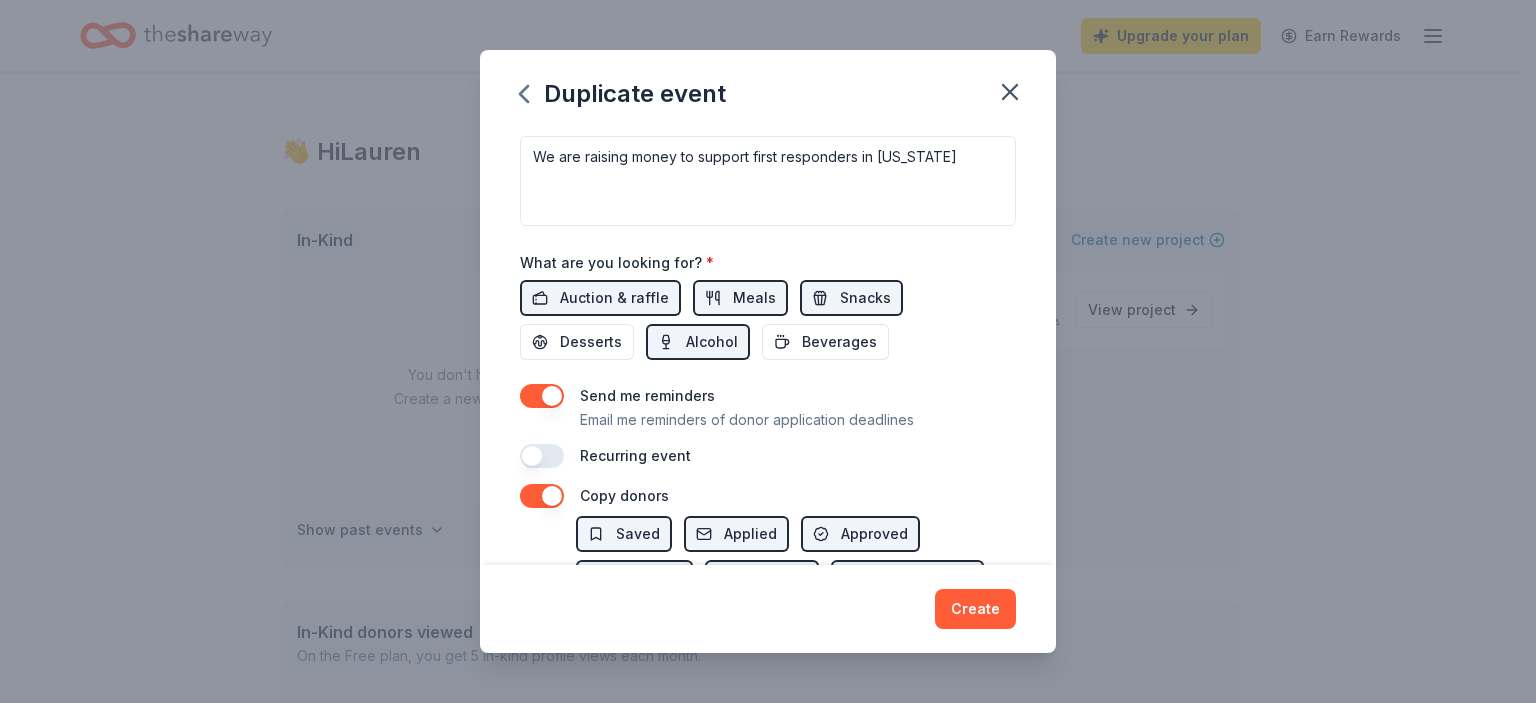 drag, startPoint x: 805, startPoint y: 345, endPoint x: 640, endPoint y: 338, distance: 165.14842 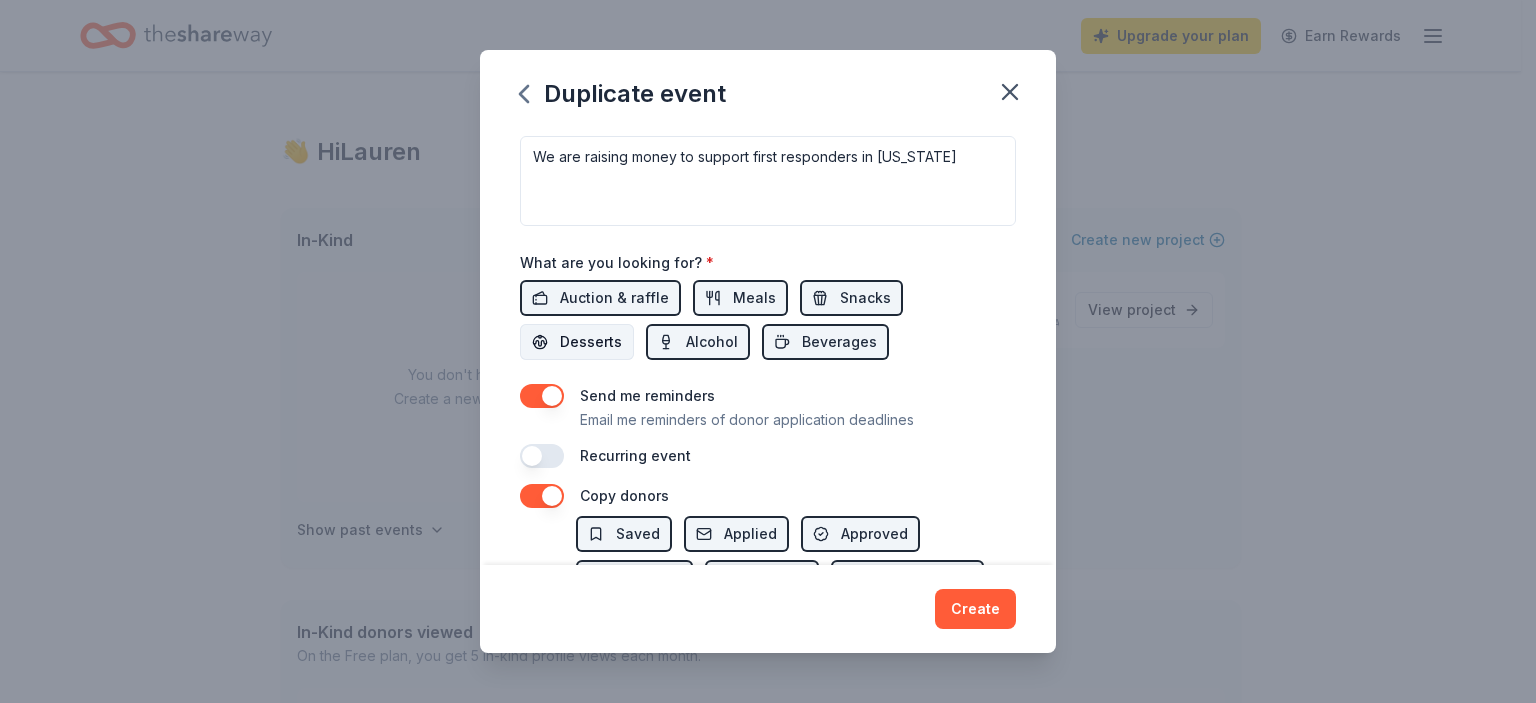 click on "Desserts" at bounding box center (591, 342) 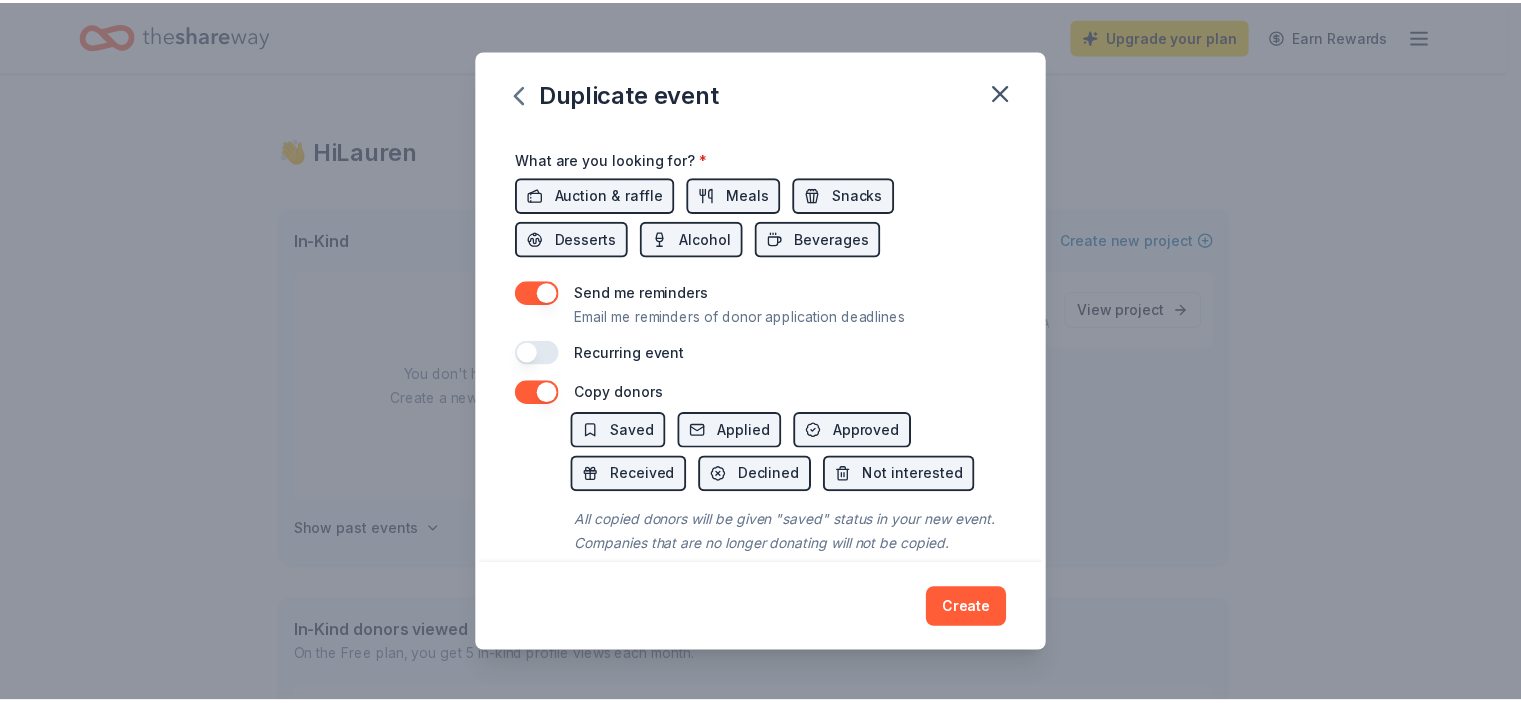 scroll, scrollTop: 740, scrollLeft: 0, axis: vertical 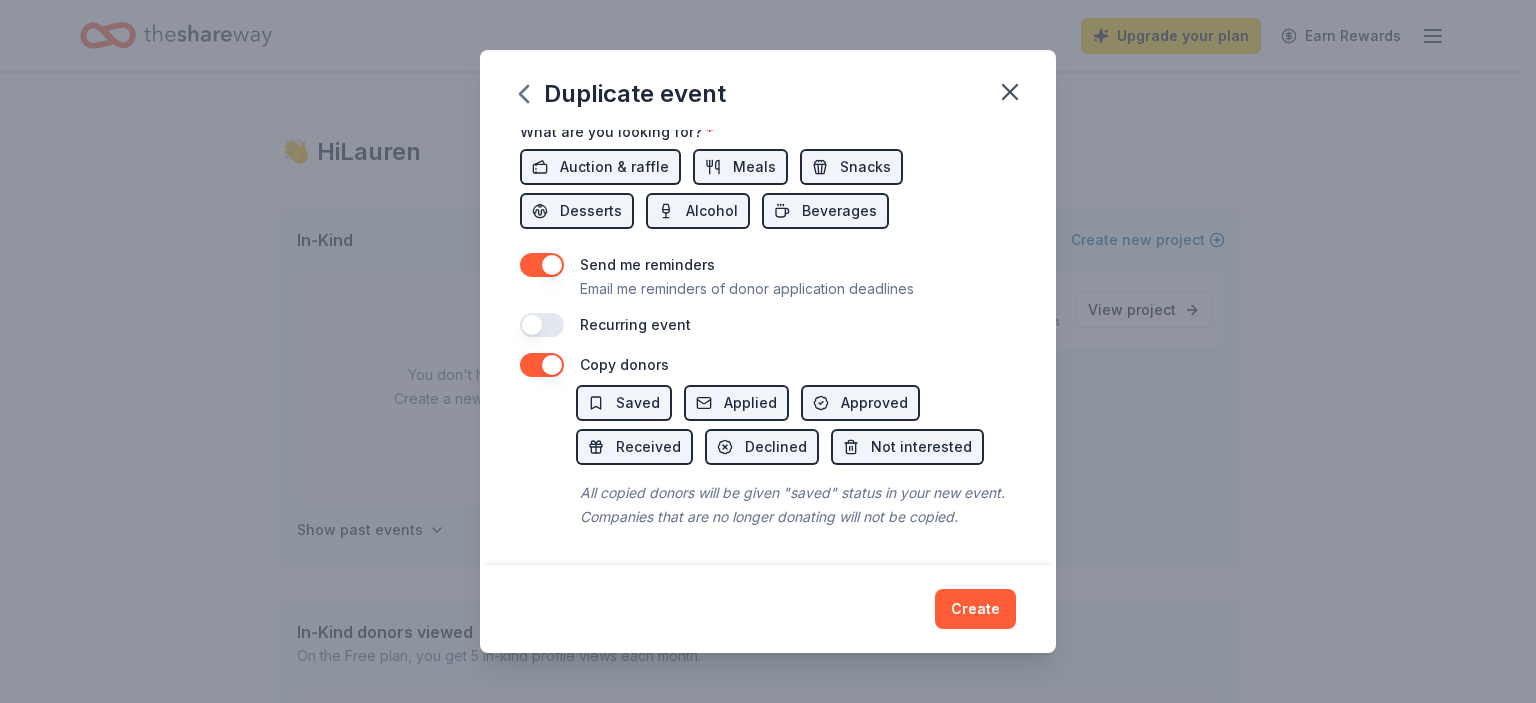 click on "Create" at bounding box center [975, 609] 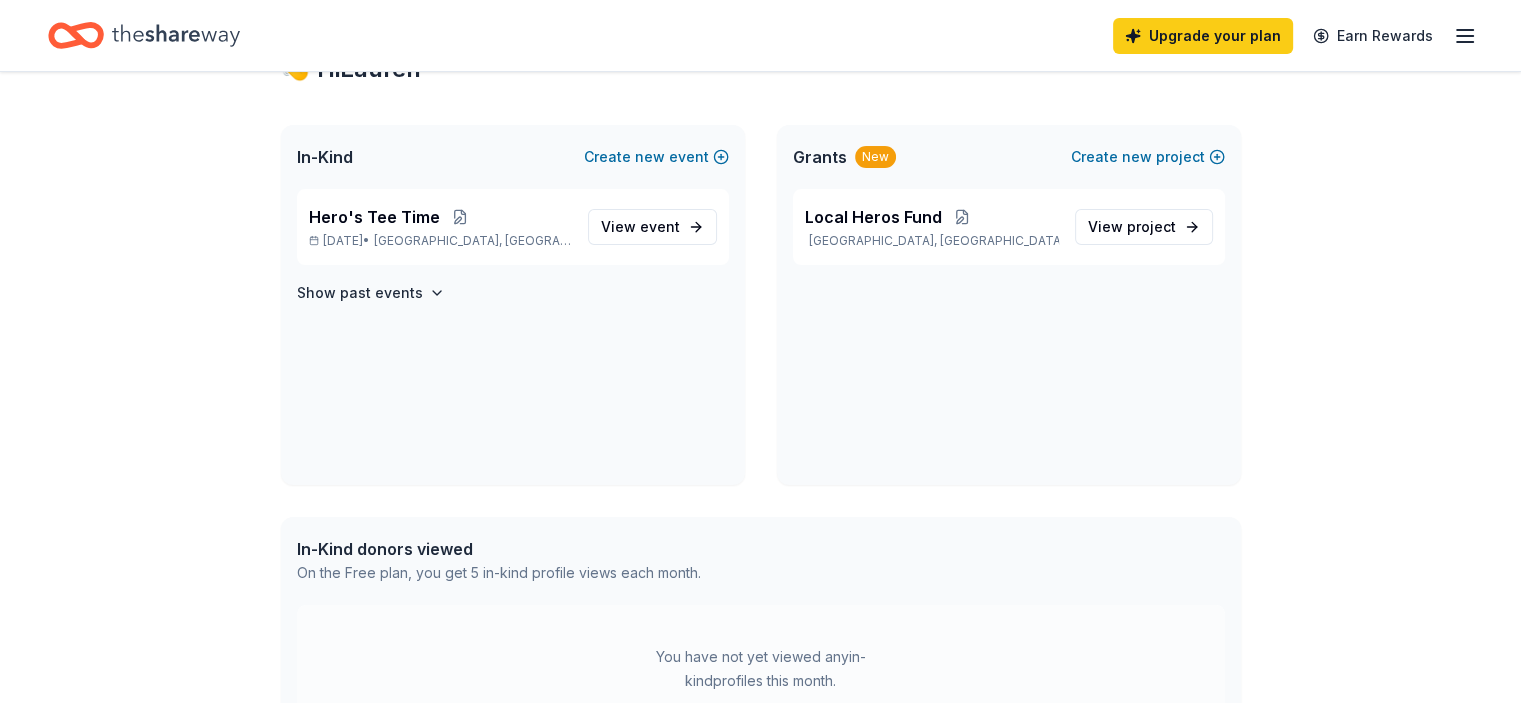 scroll, scrollTop: 100, scrollLeft: 0, axis: vertical 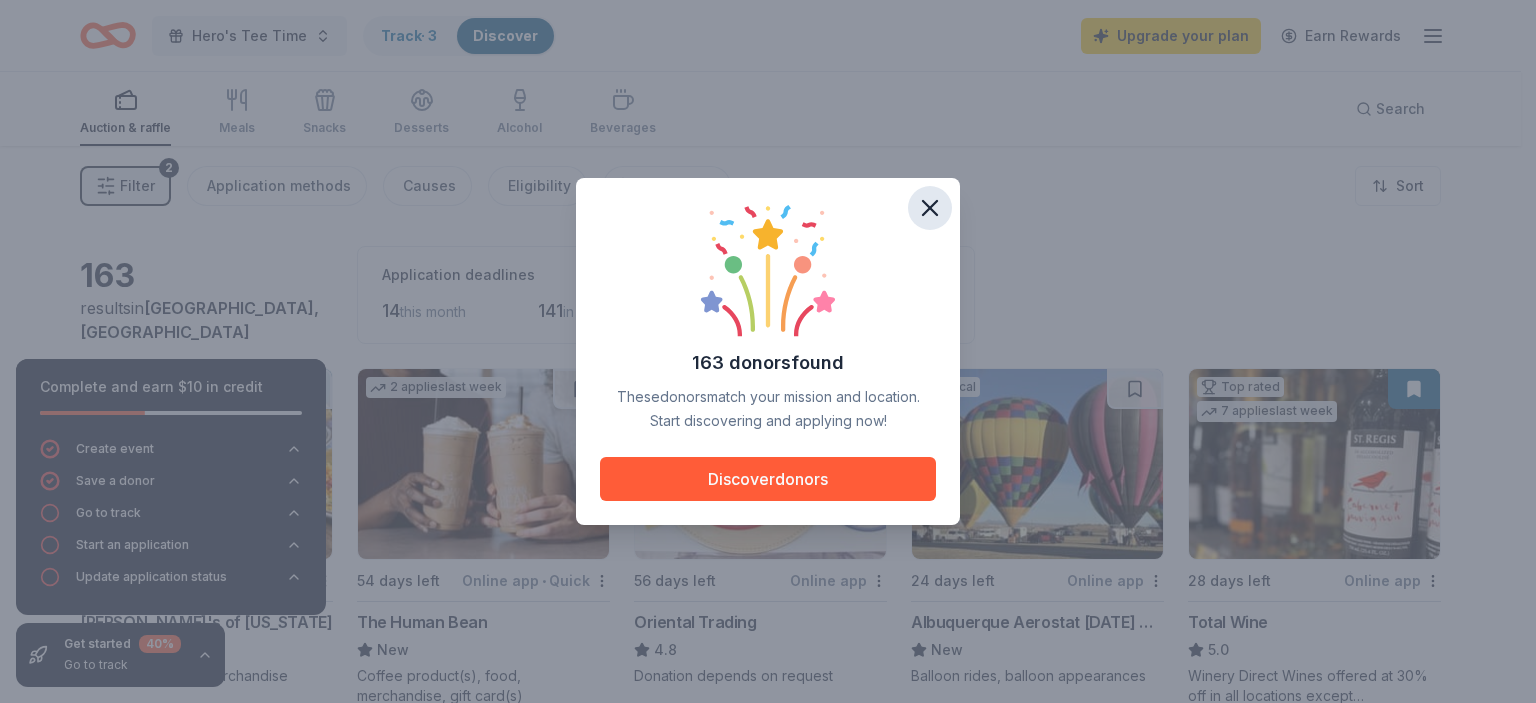 click 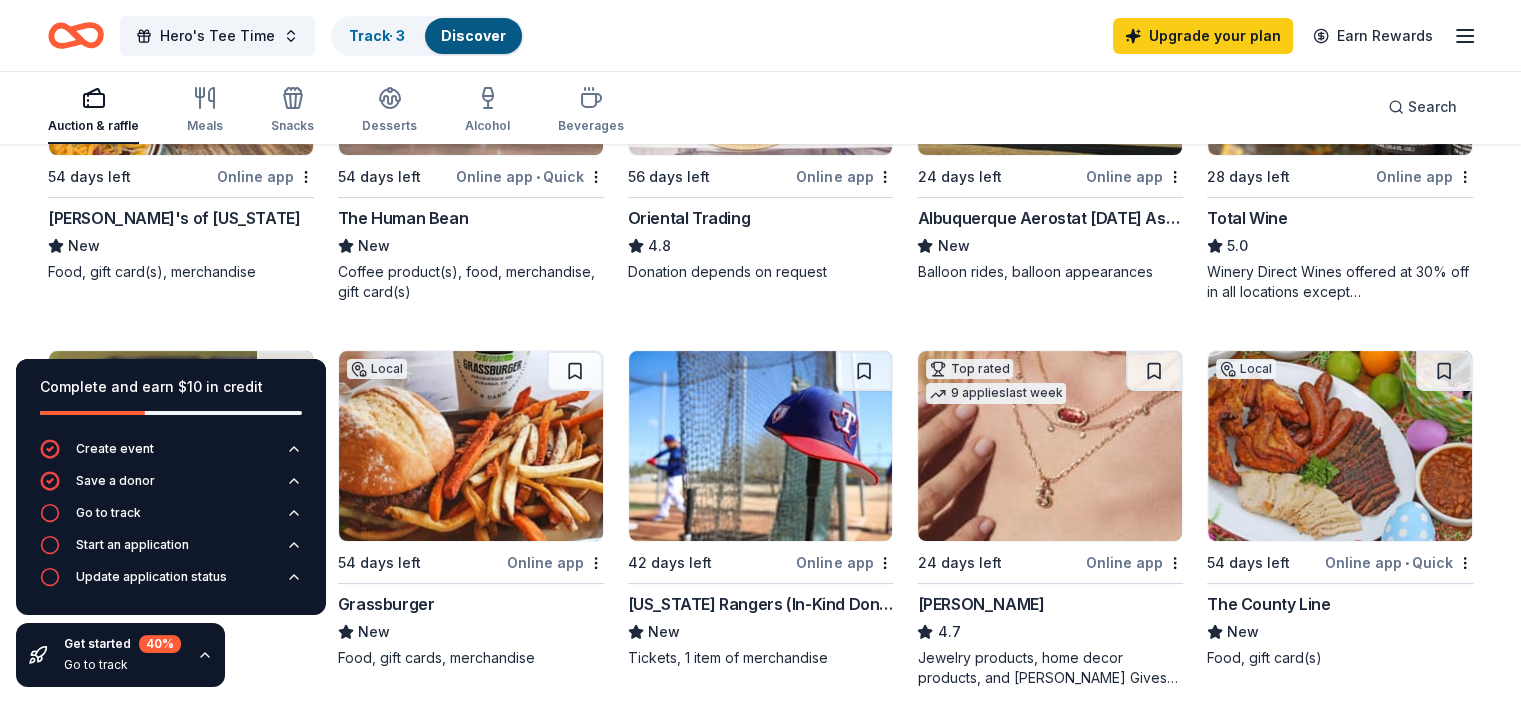scroll, scrollTop: 200, scrollLeft: 0, axis: vertical 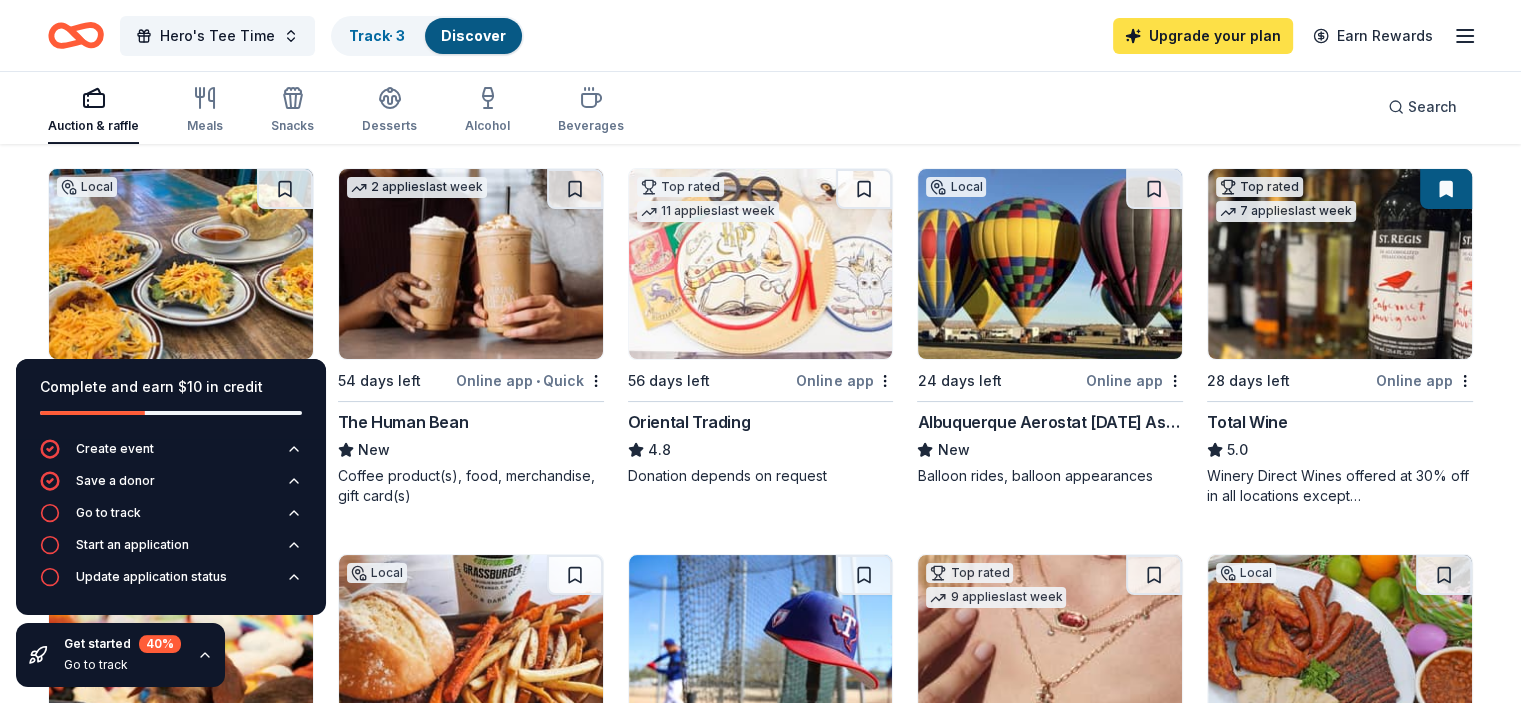 click on "Upgrade your plan" at bounding box center [1203, 36] 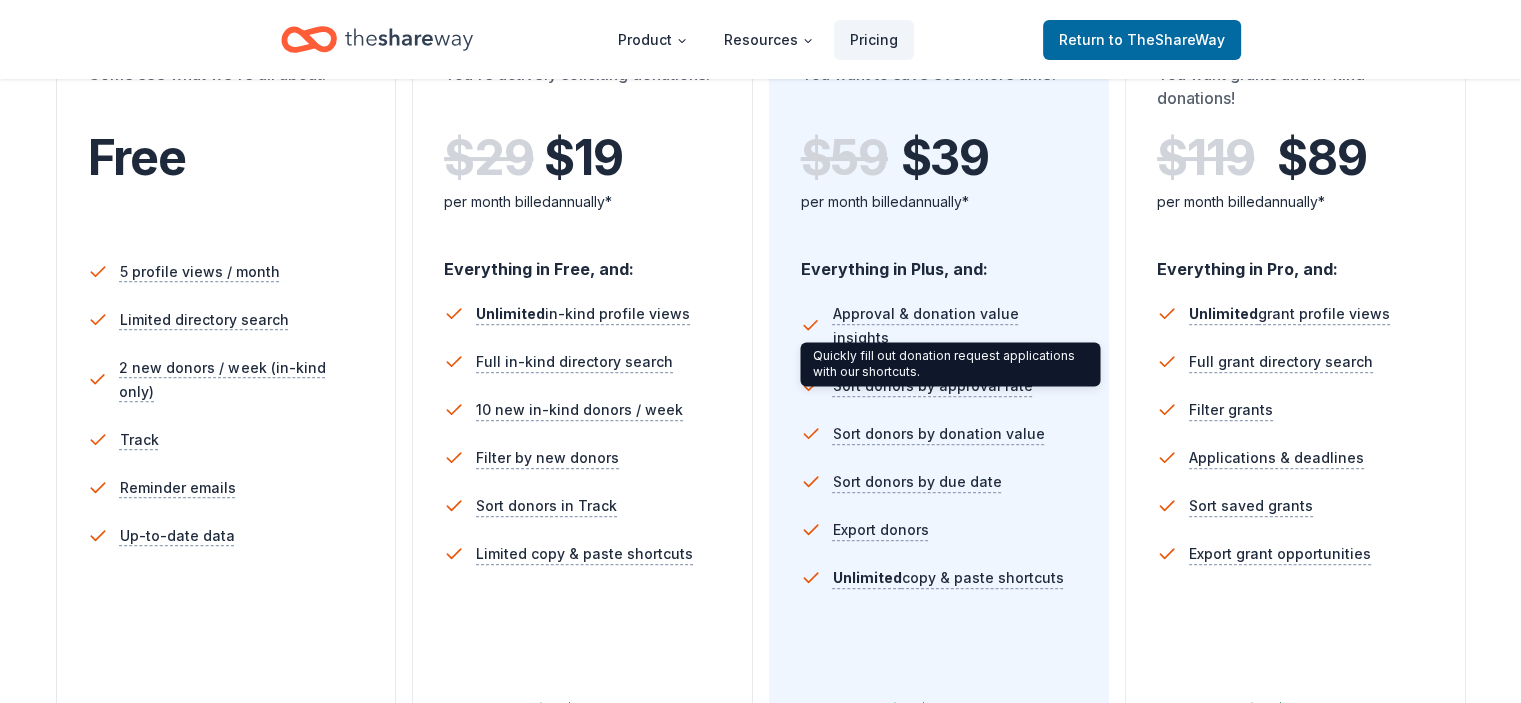 scroll, scrollTop: 0, scrollLeft: 0, axis: both 